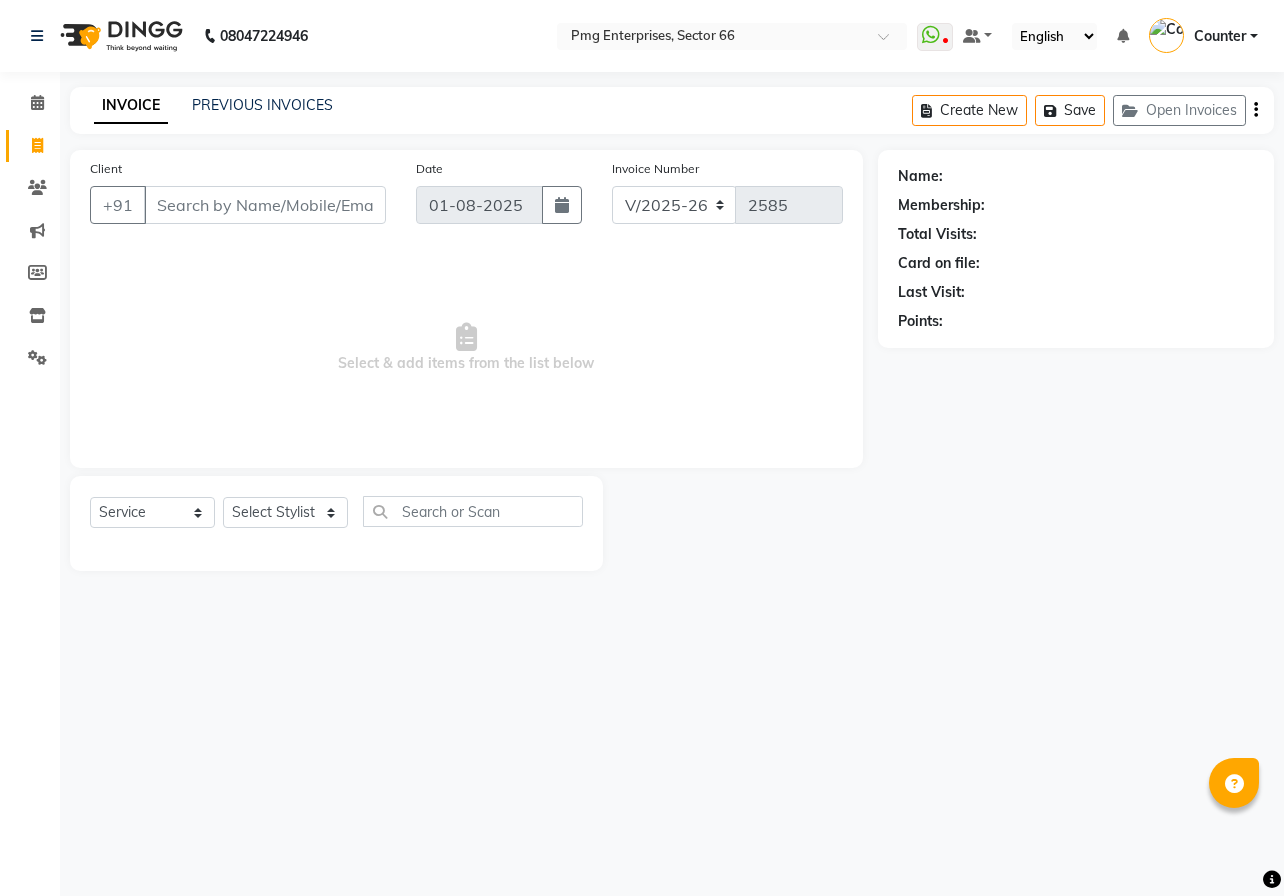select on "889" 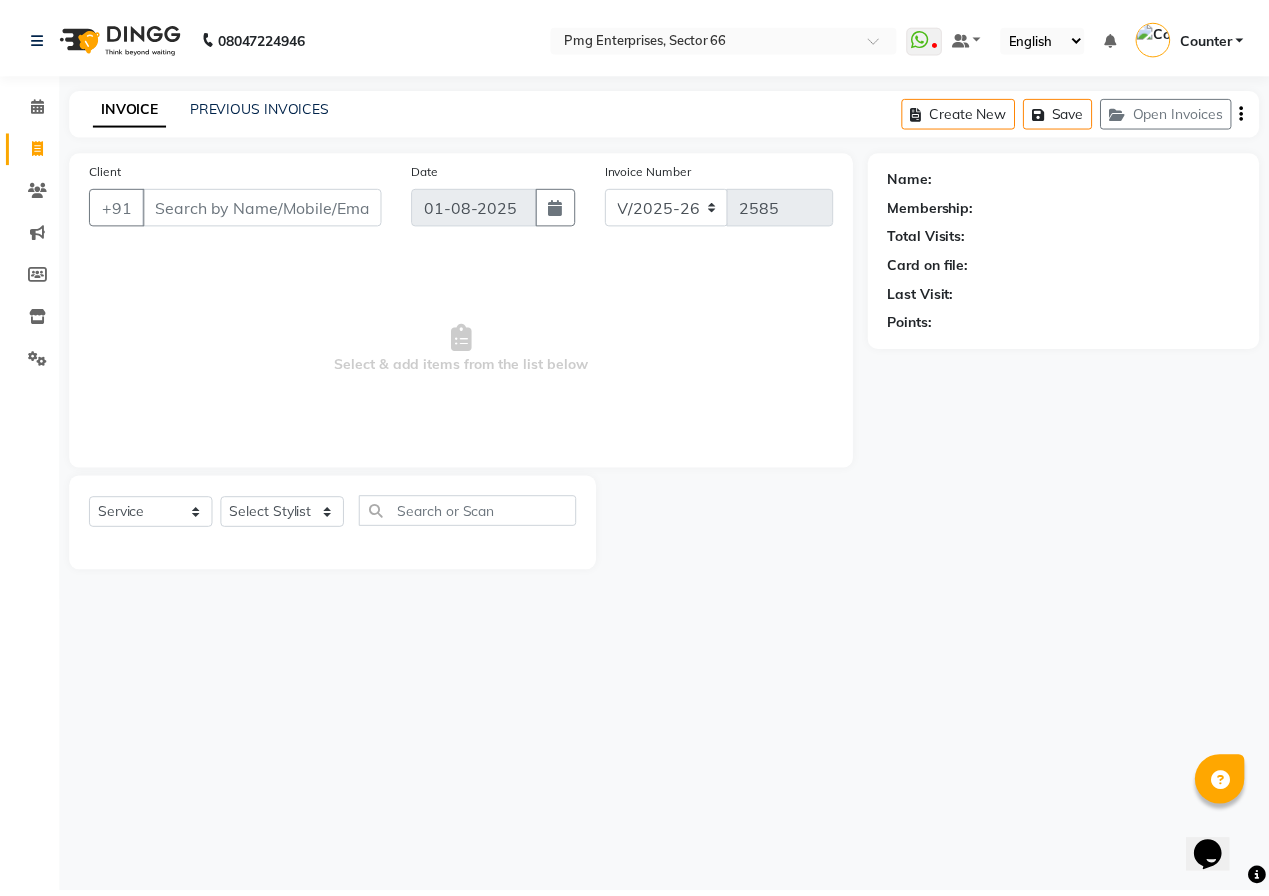scroll, scrollTop: 0, scrollLeft: 0, axis: both 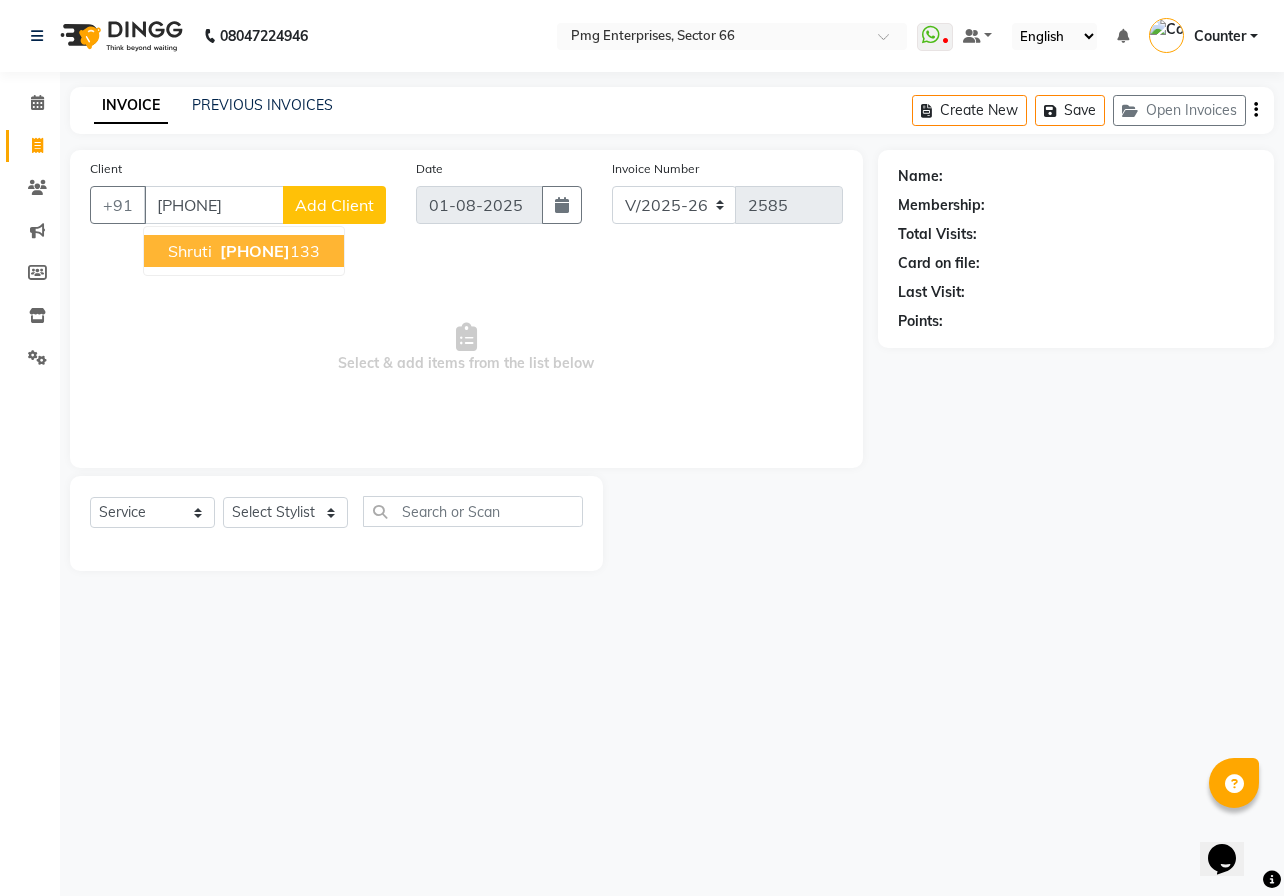 click on "[PHONE]" at bounding box center (255, 251) 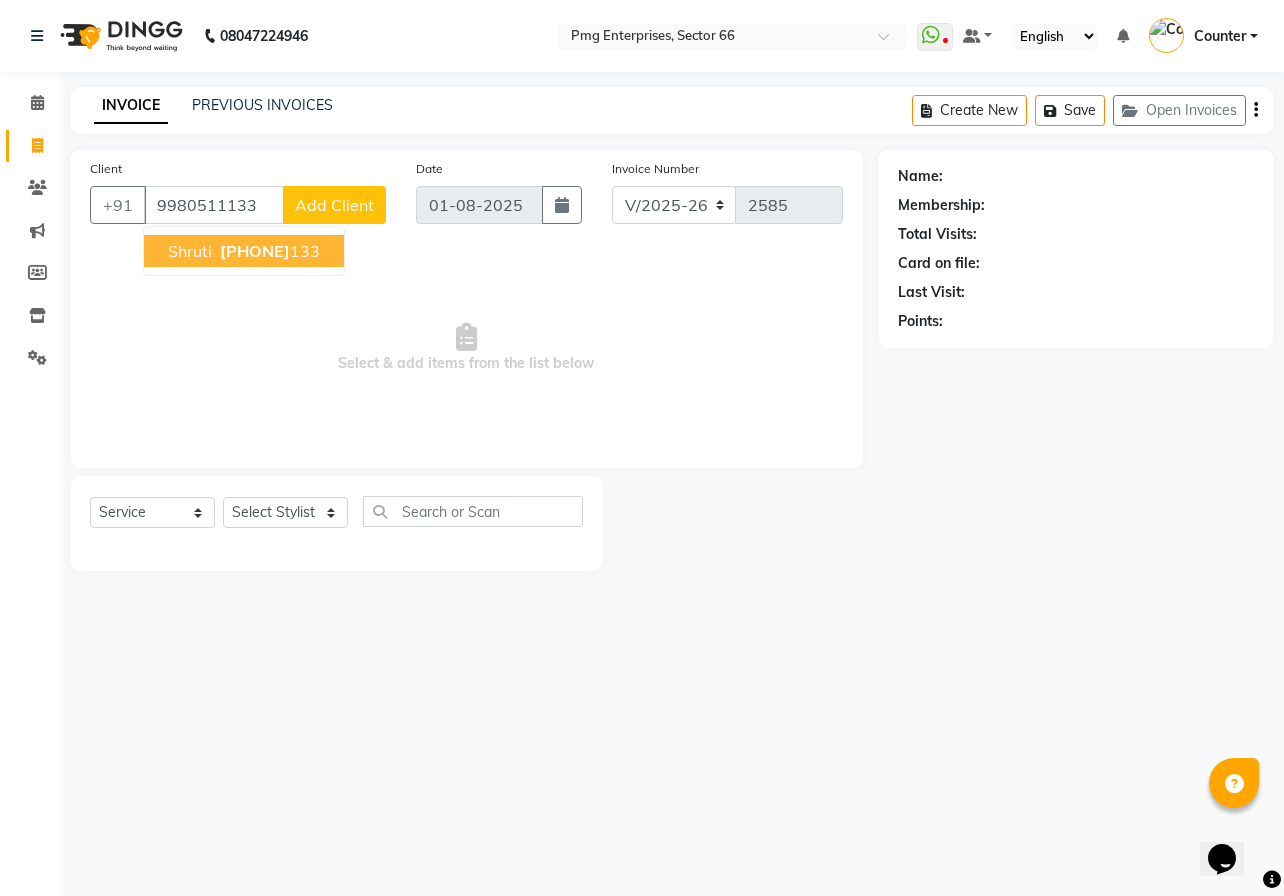 type on "9980511133" 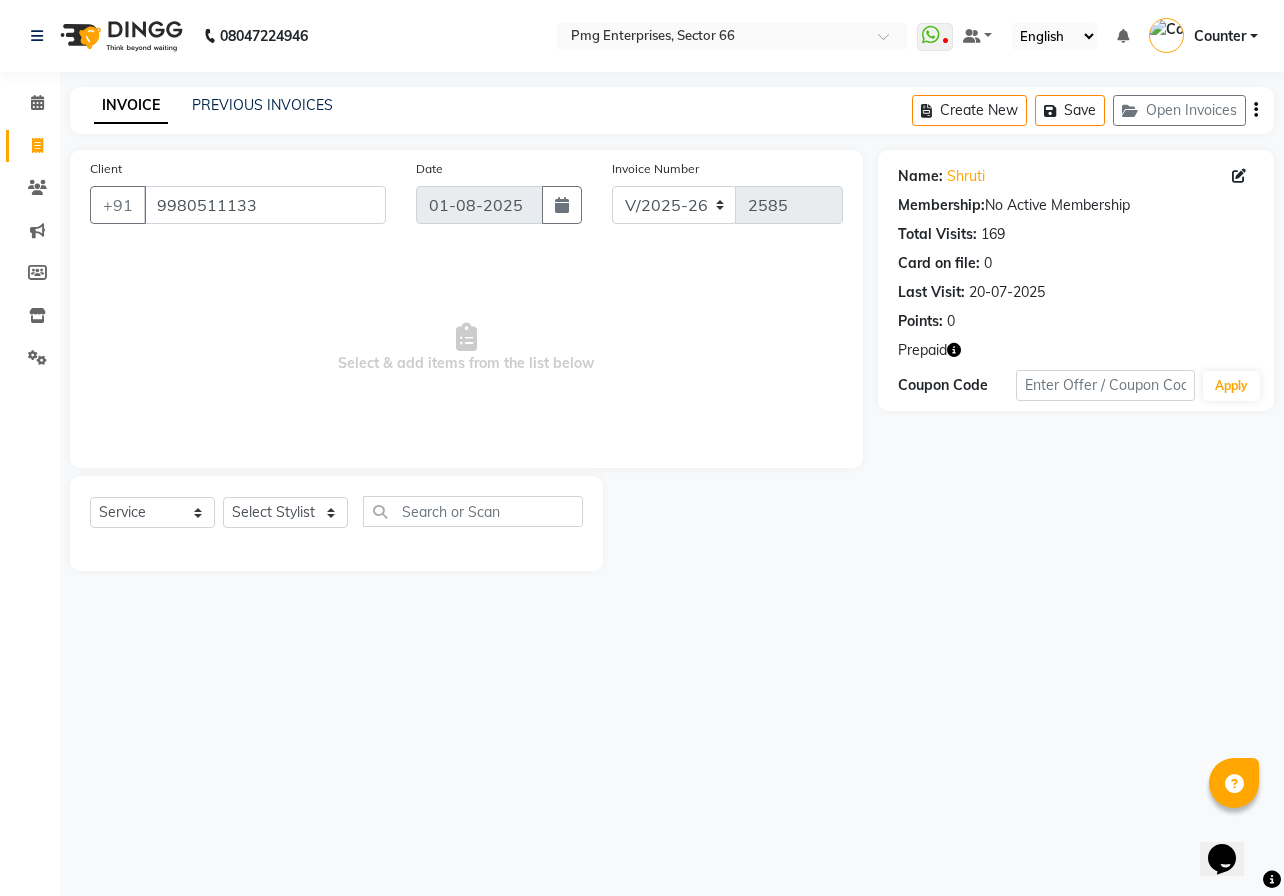 click 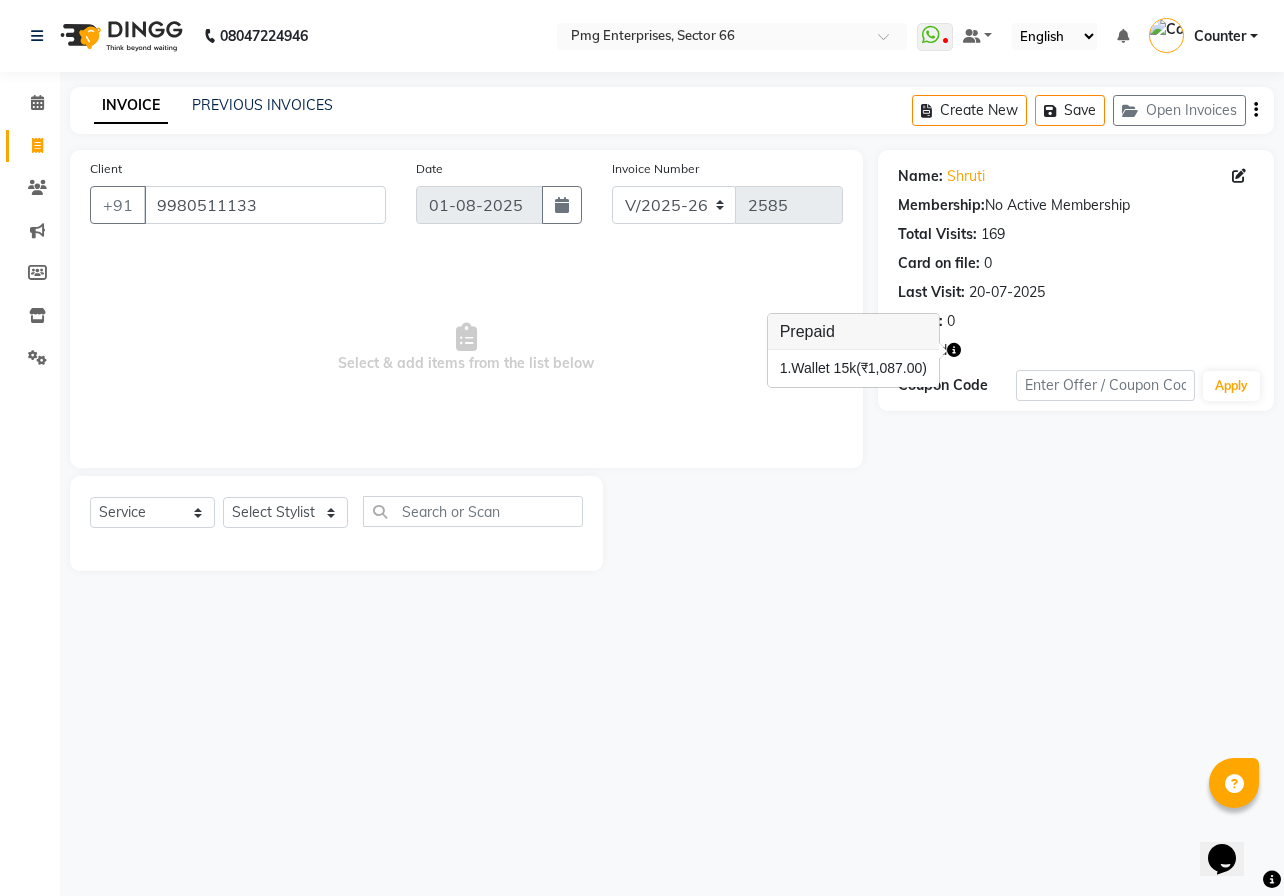 click 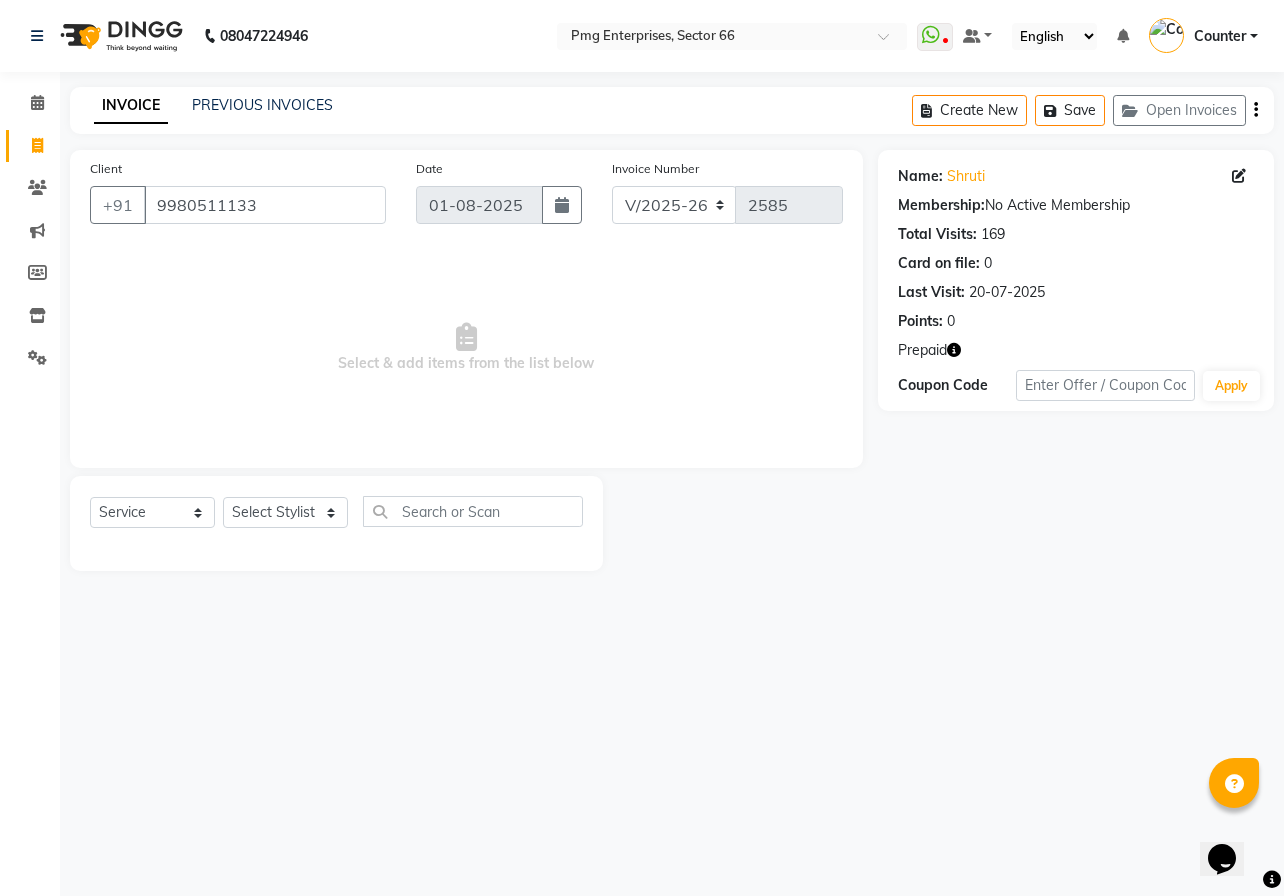 click 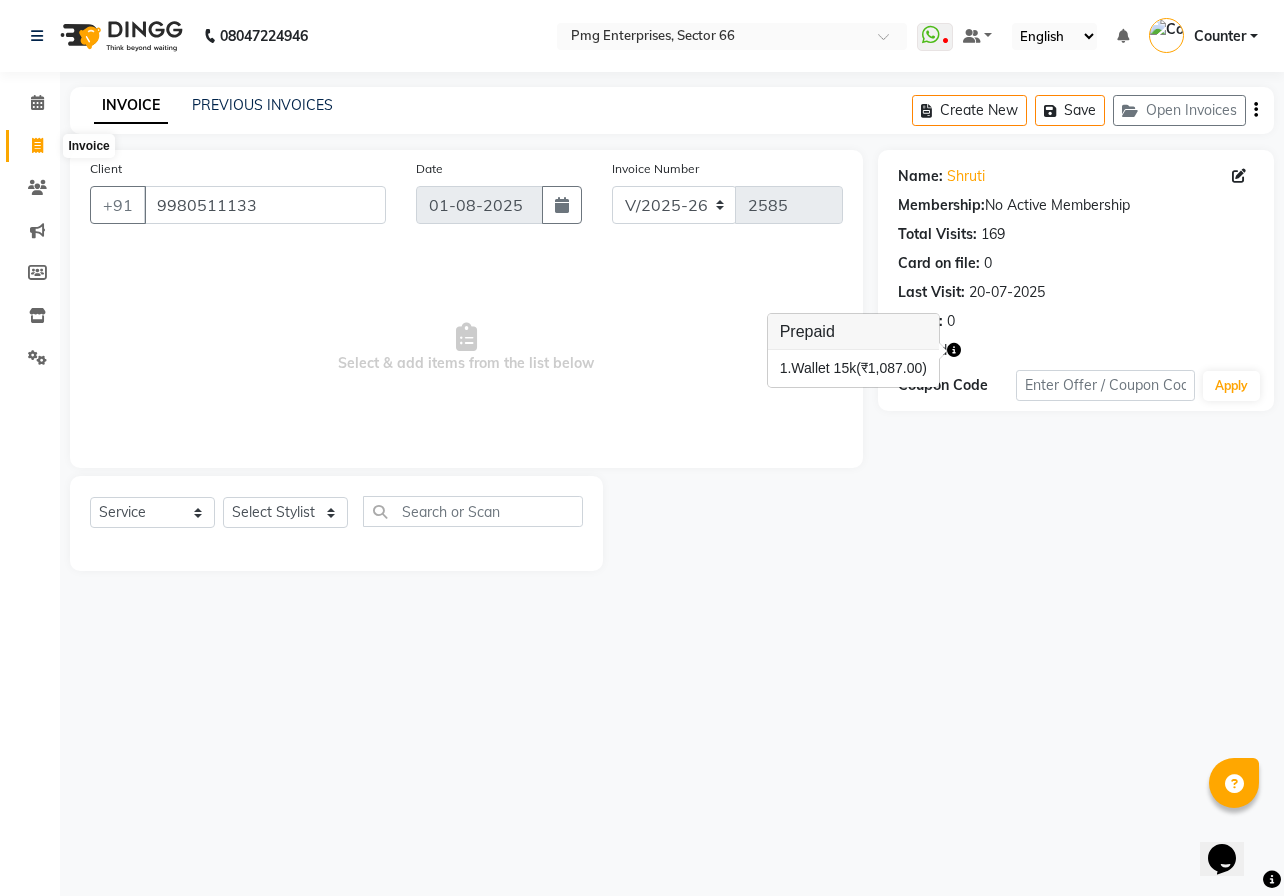 click 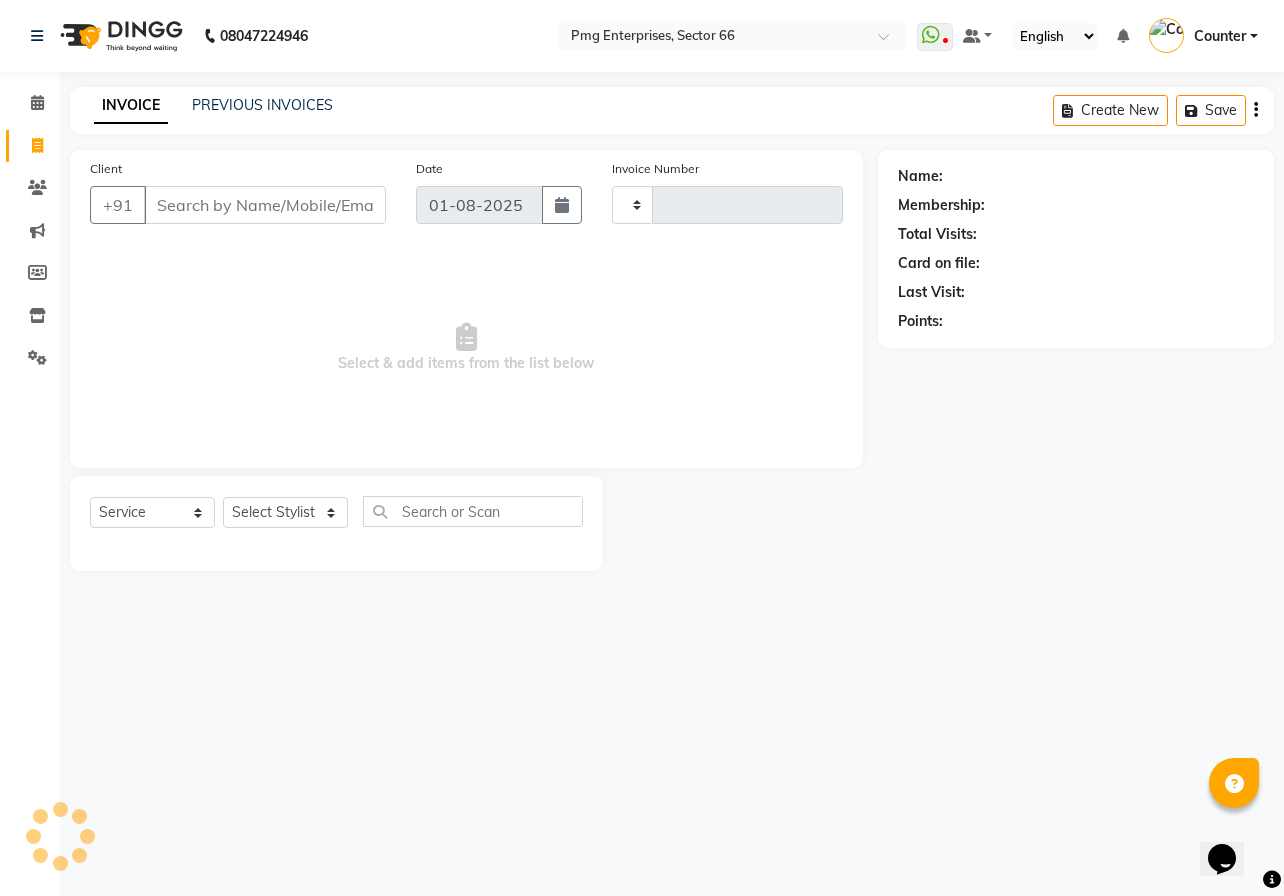 type on "2585" 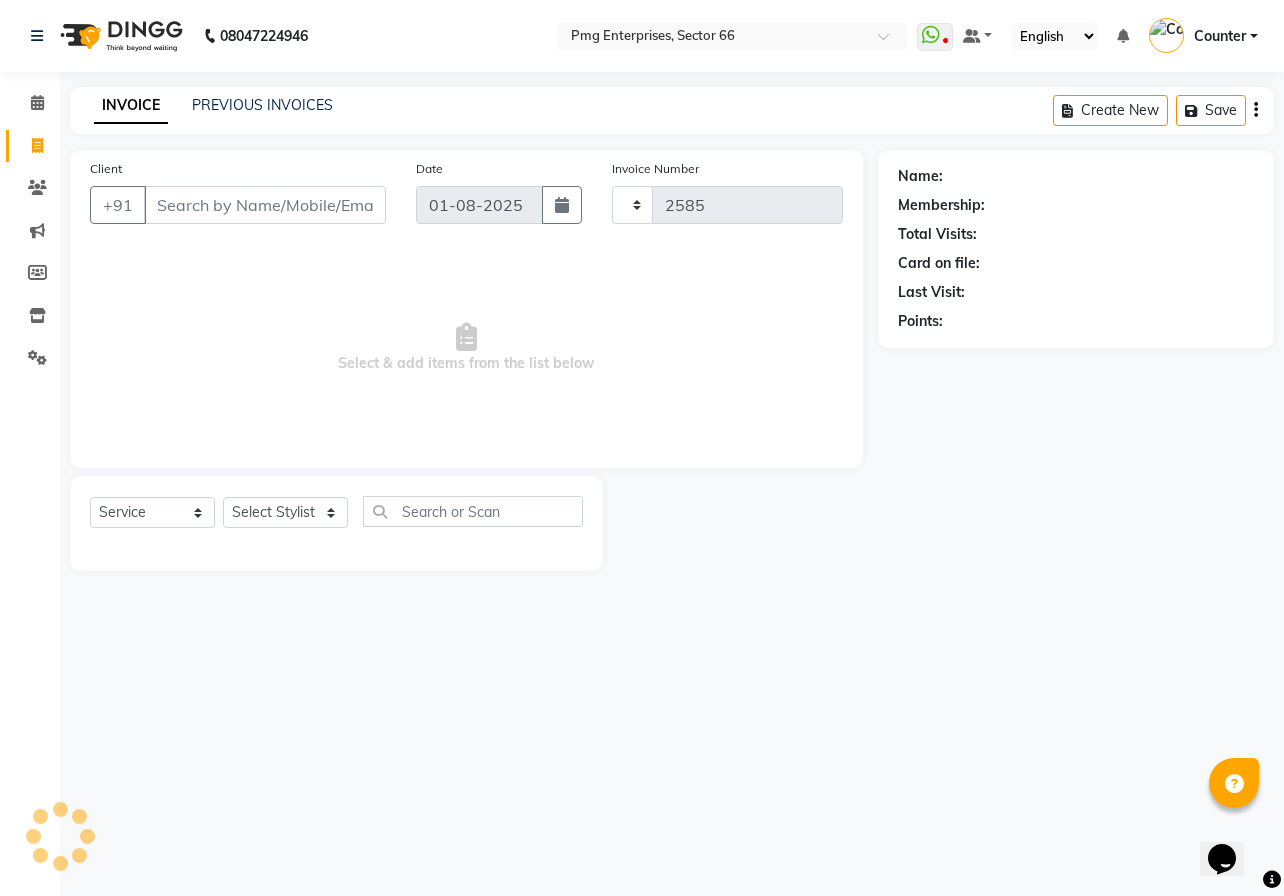 select on "889" 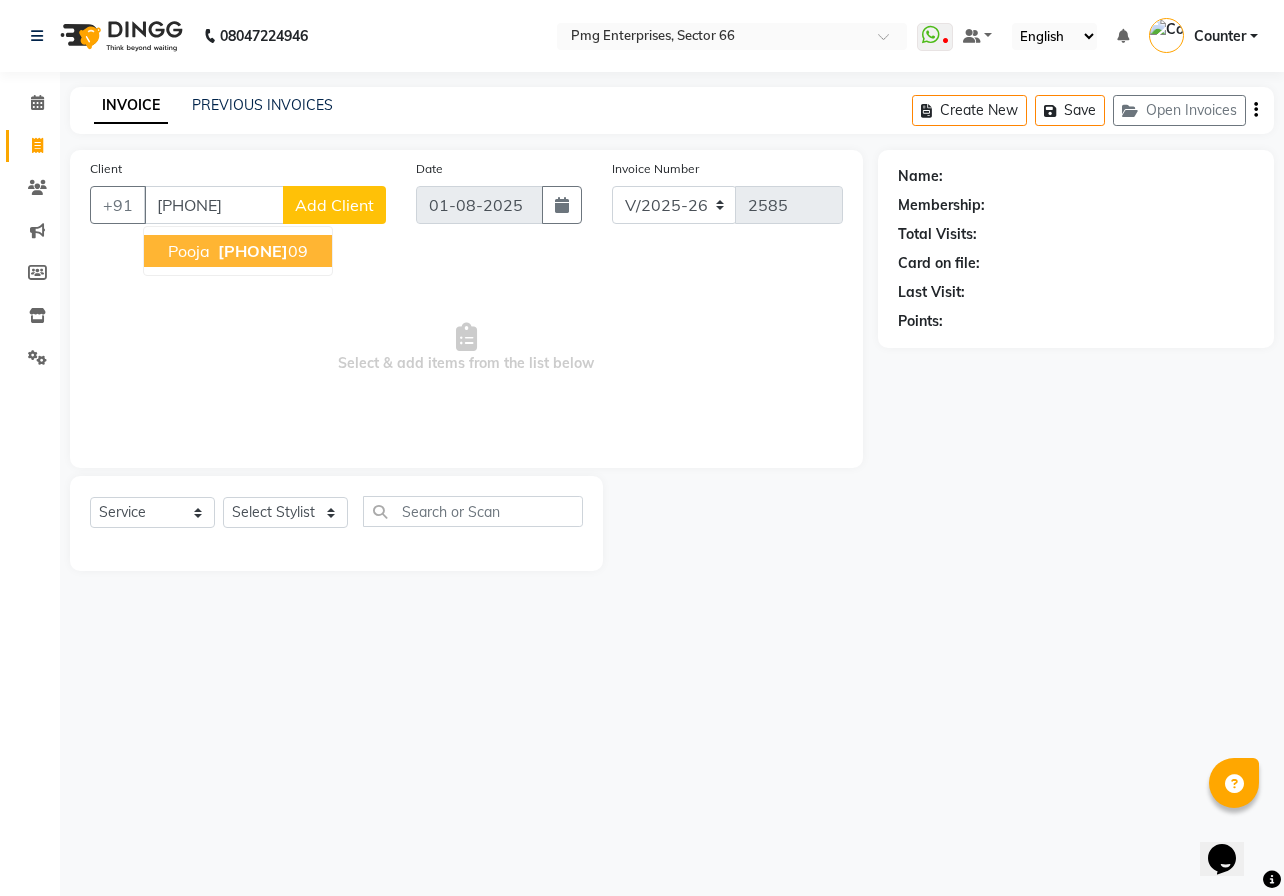 click on "[PHONE]" at bounding box center (261, 251) 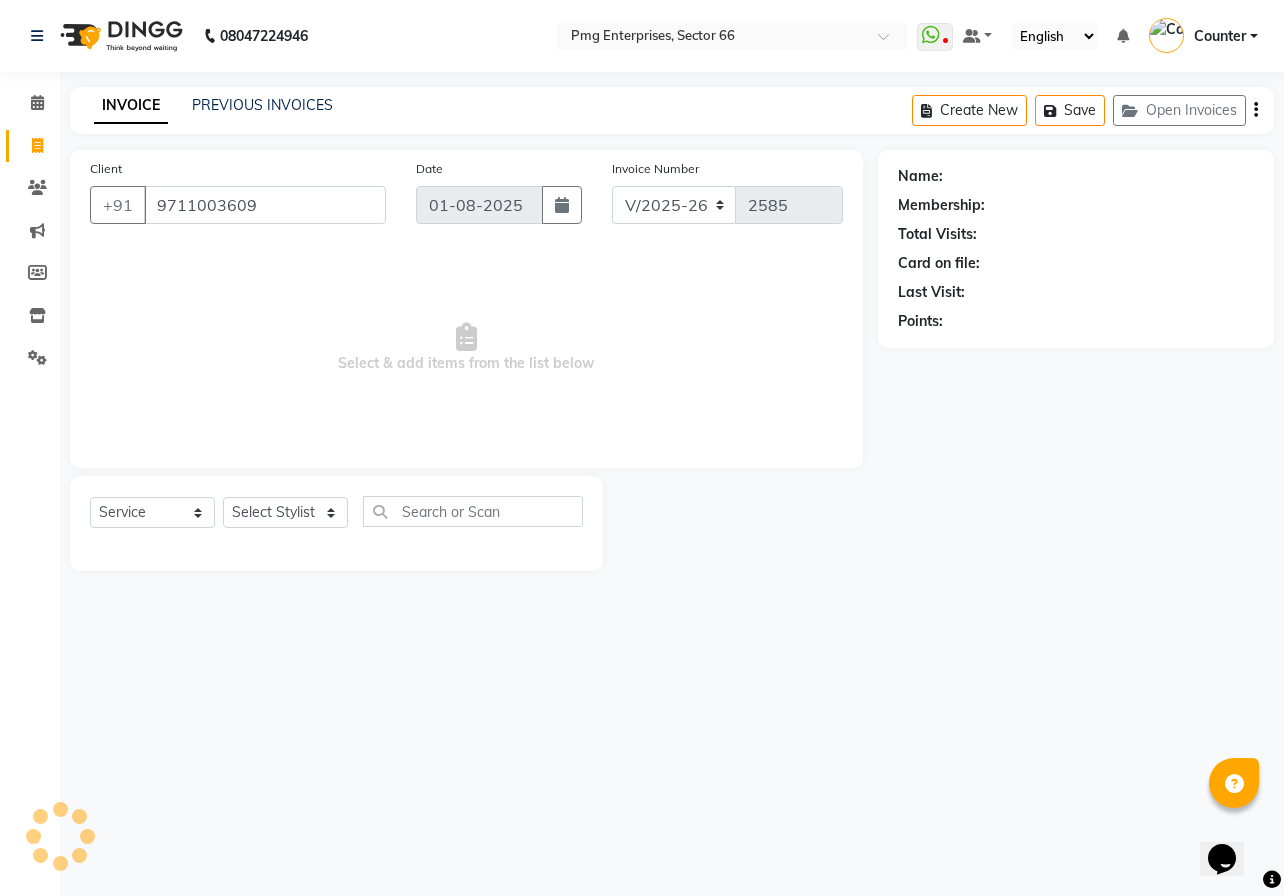 type on "9711003609" 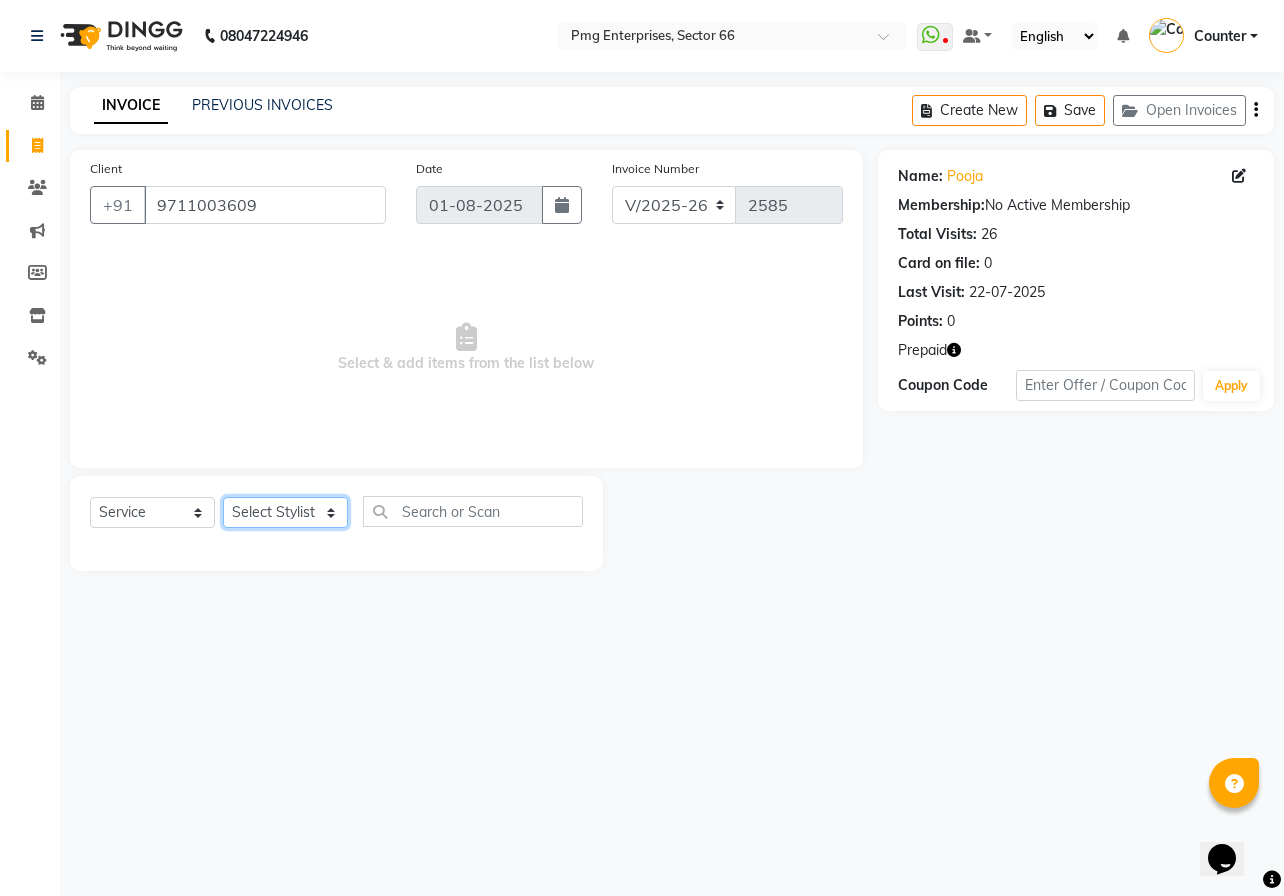 click on "Select Stylist [FIRST] [LAST] Counter [FIRST] [FIRST] [FIRST] [FIRST] [FIRST] [FIRST]" 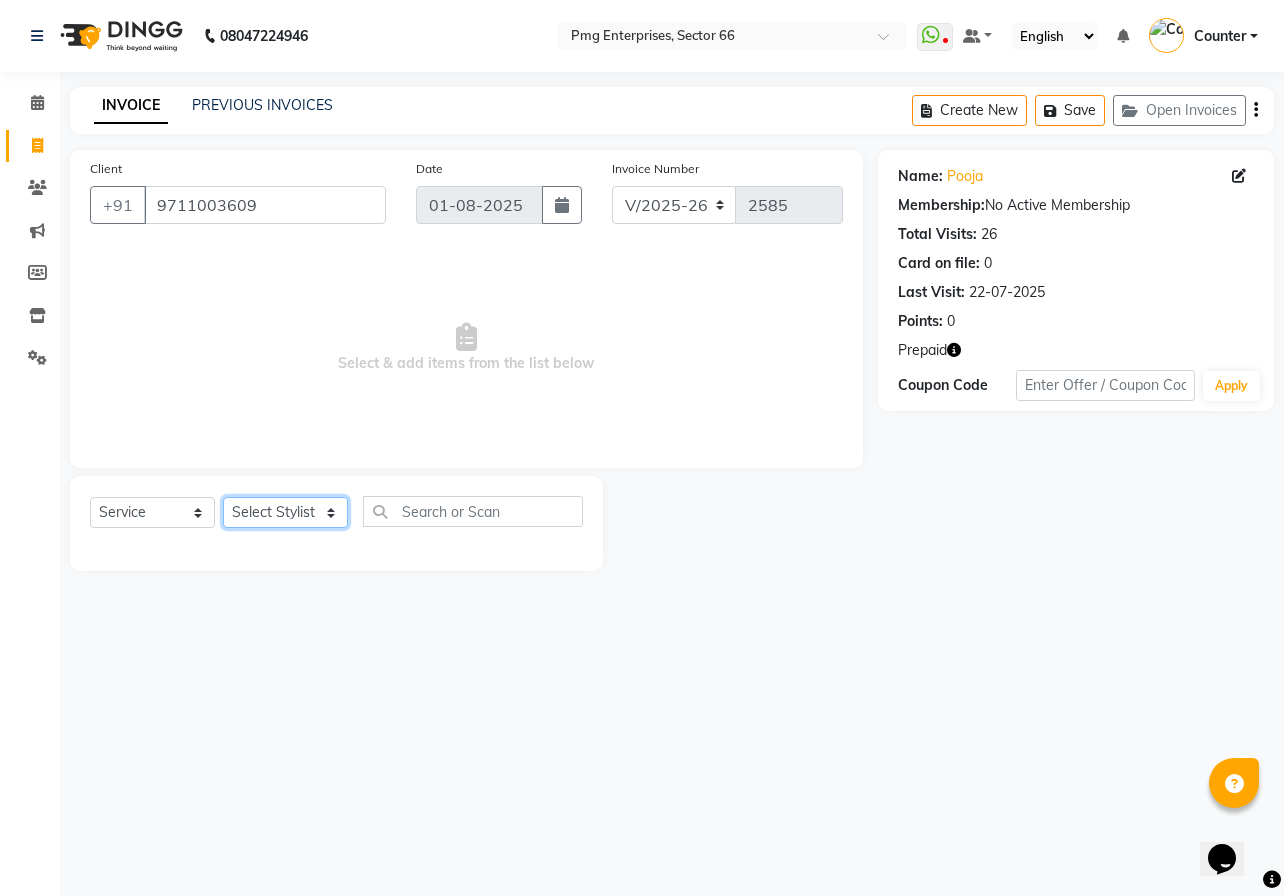 select on "52446" 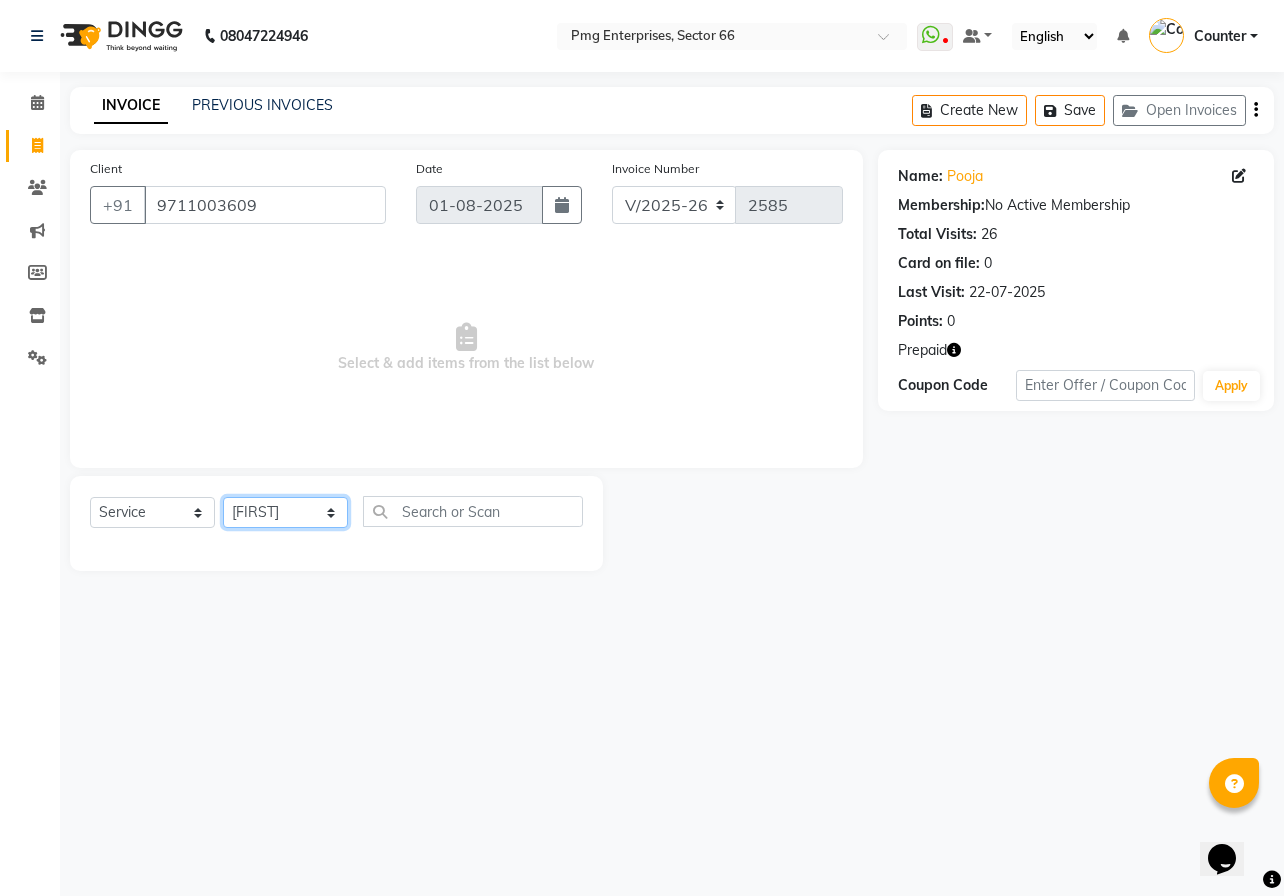 click on "Select Stylist [FIRST] [LAST] Counter [FIRST] [FIRST] [FIRST] [FIRST] [FIRST] [FIRST]" 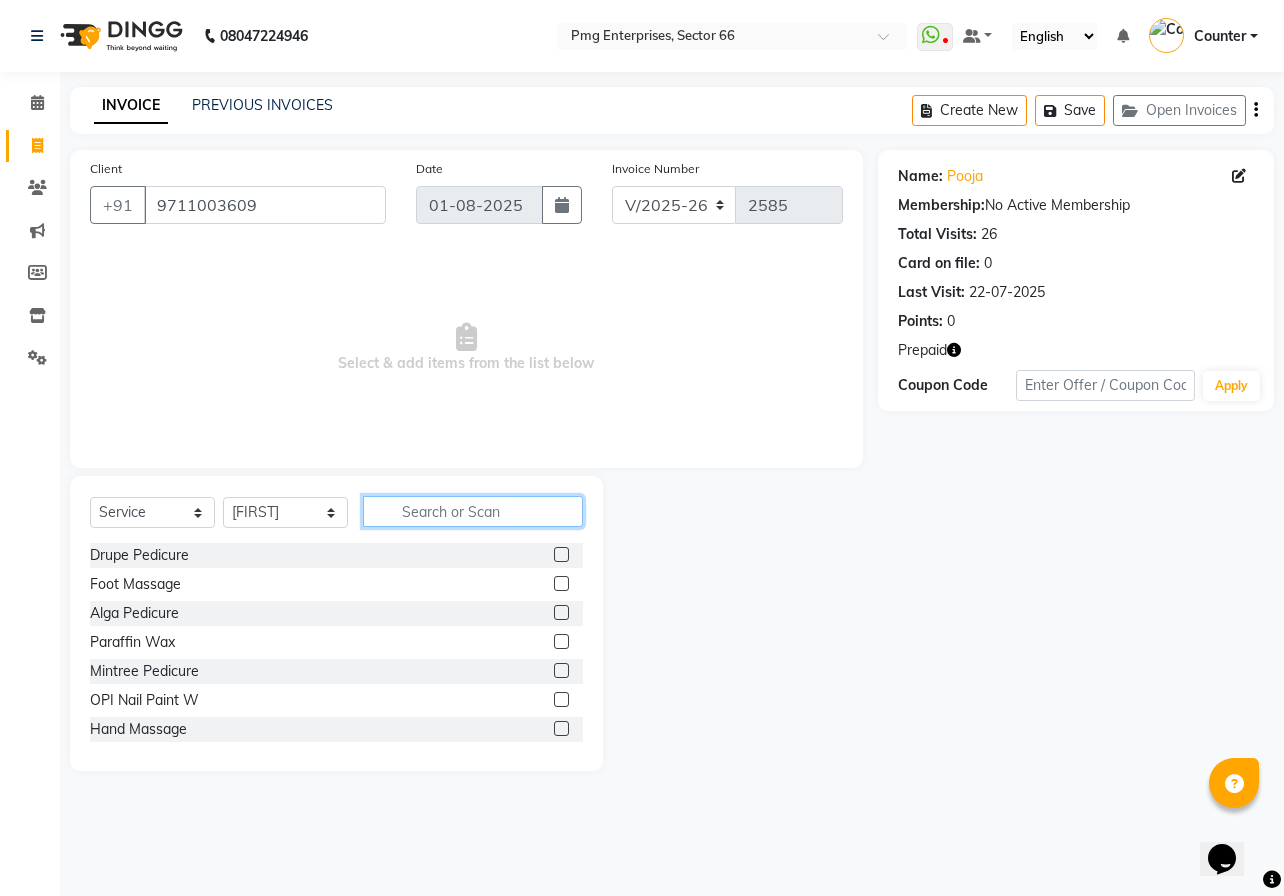 click 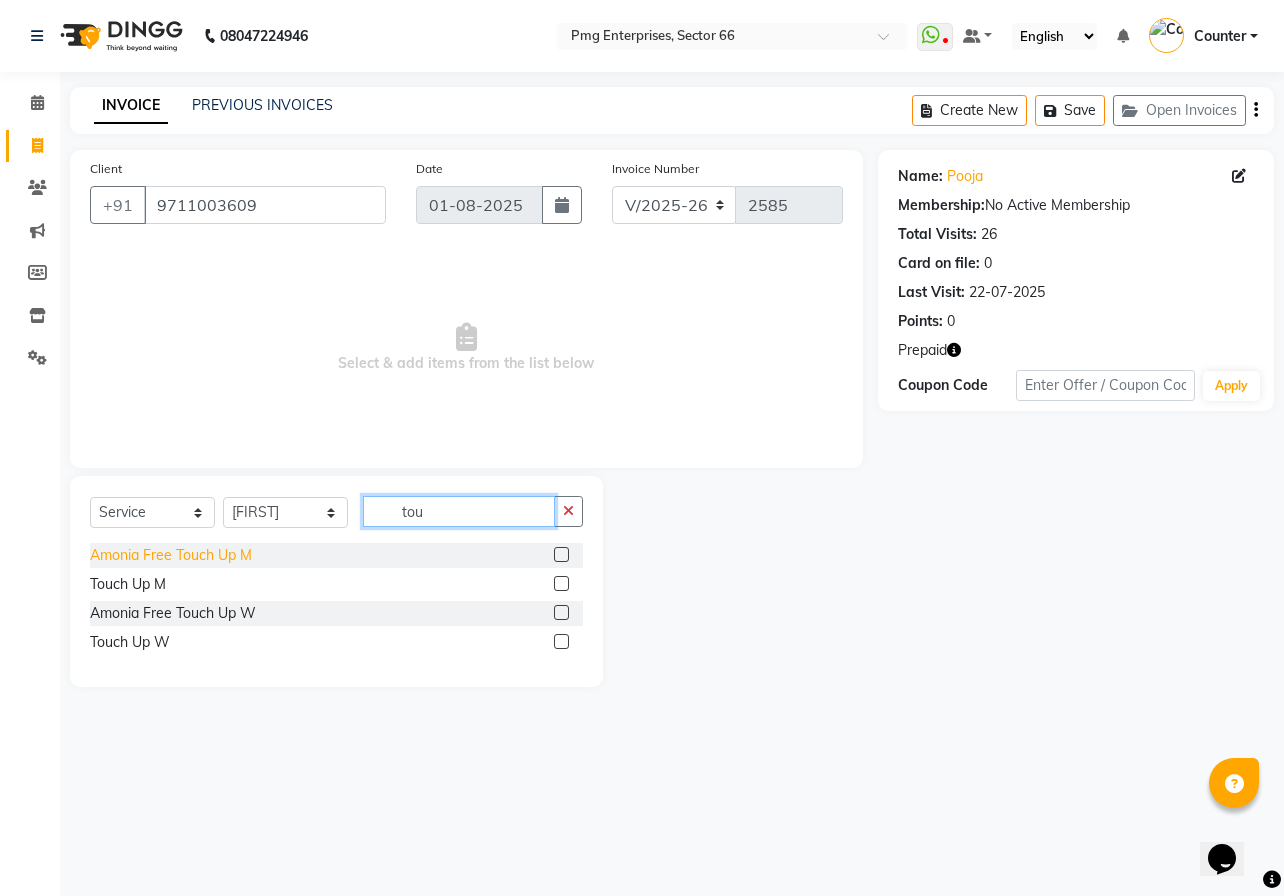 type on "tou" 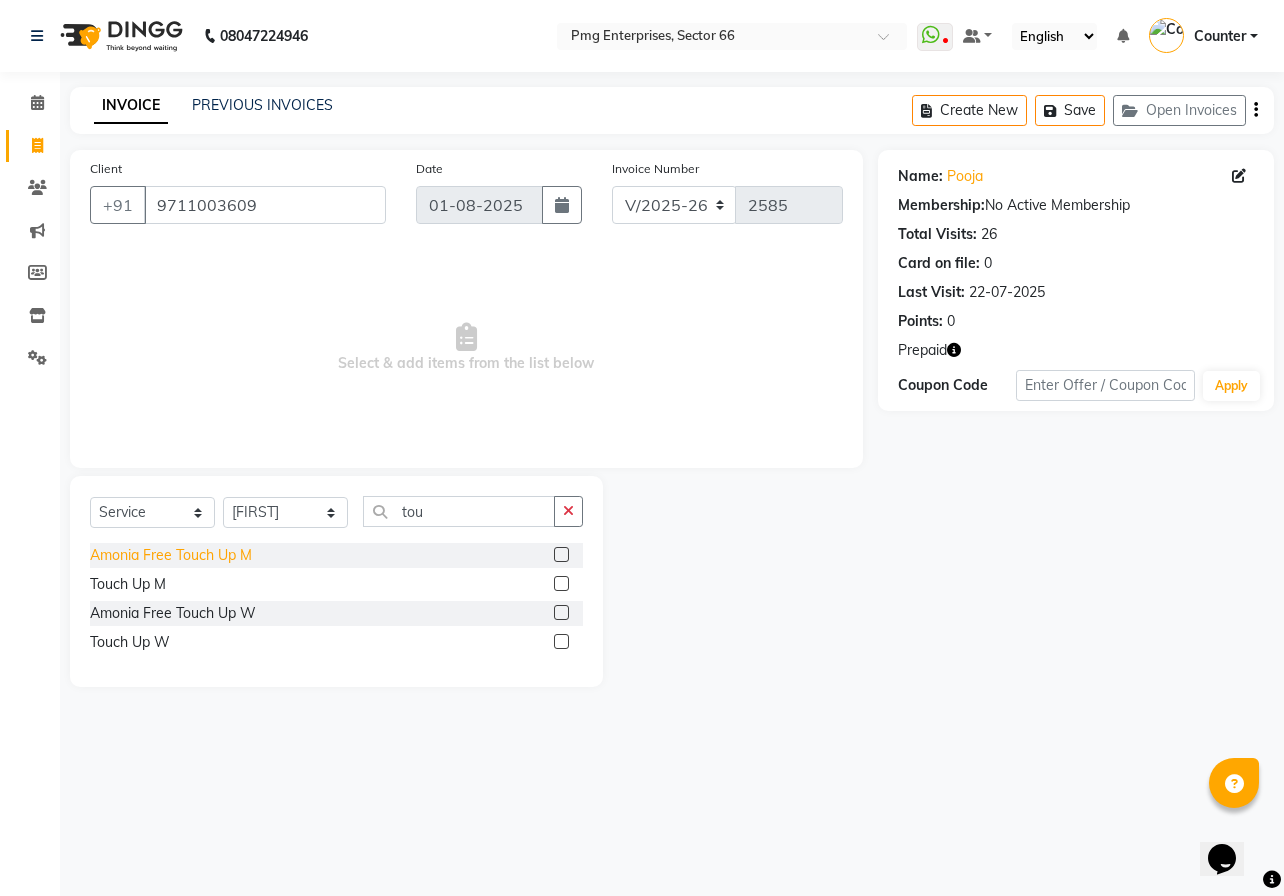 click on "Amonia Free Touch Up M" 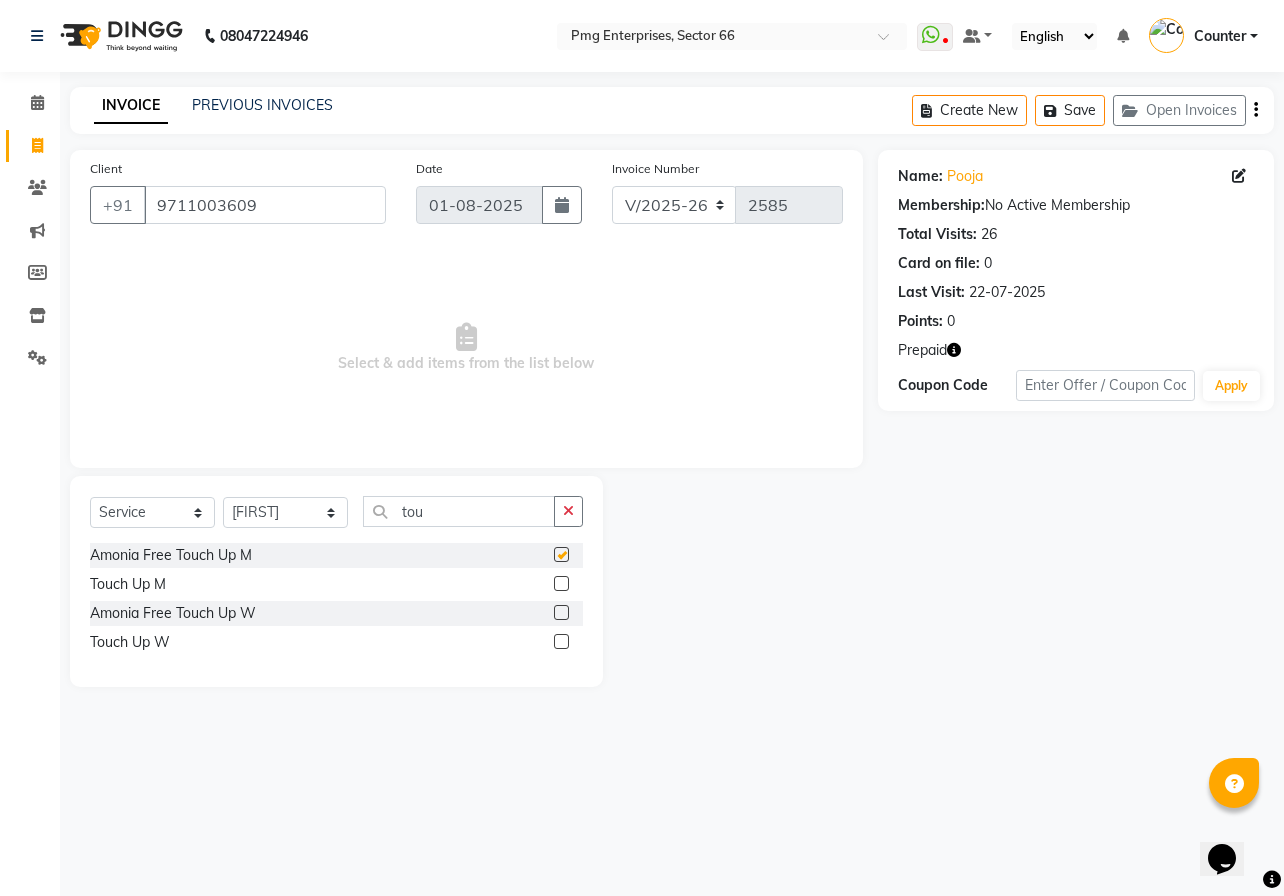 checkbox on "false" 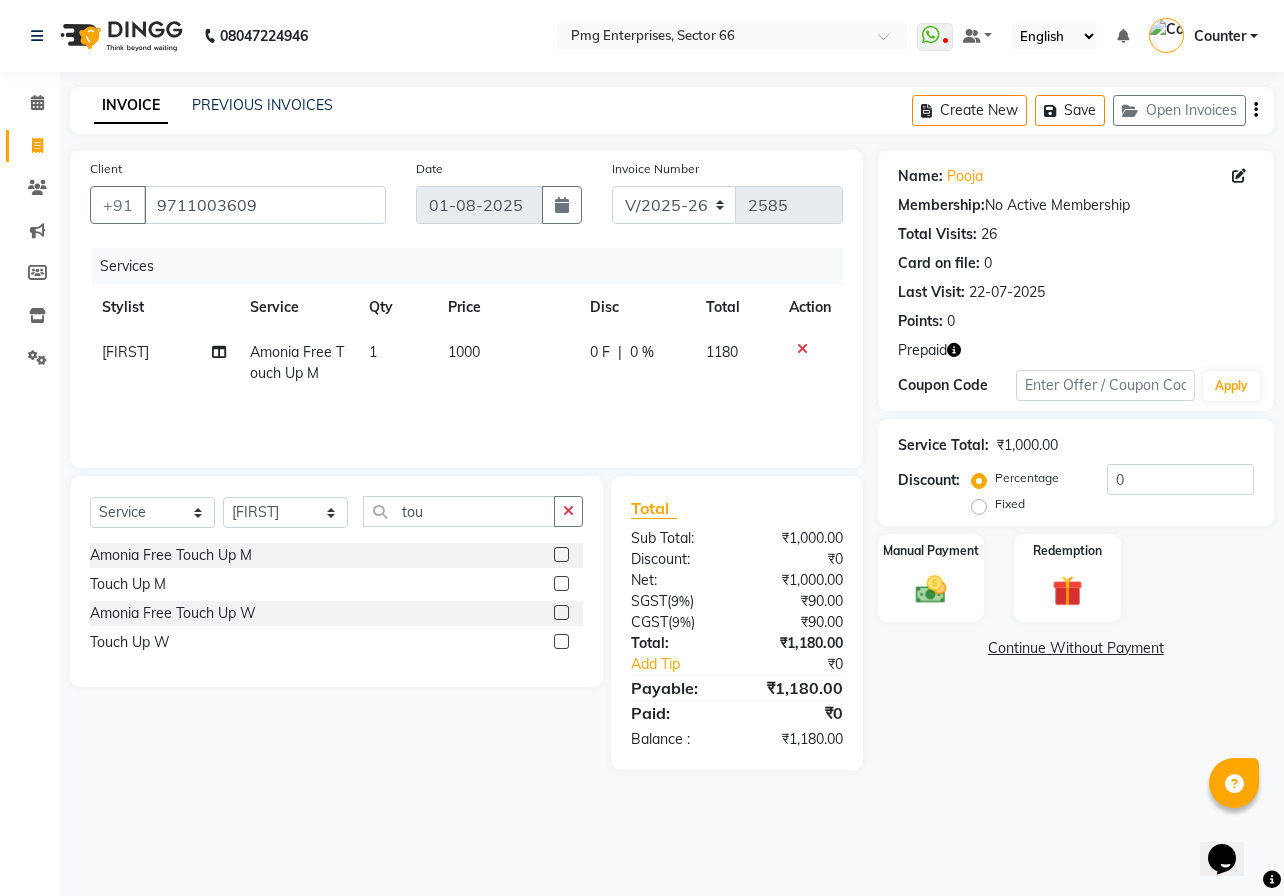 click on "1000" 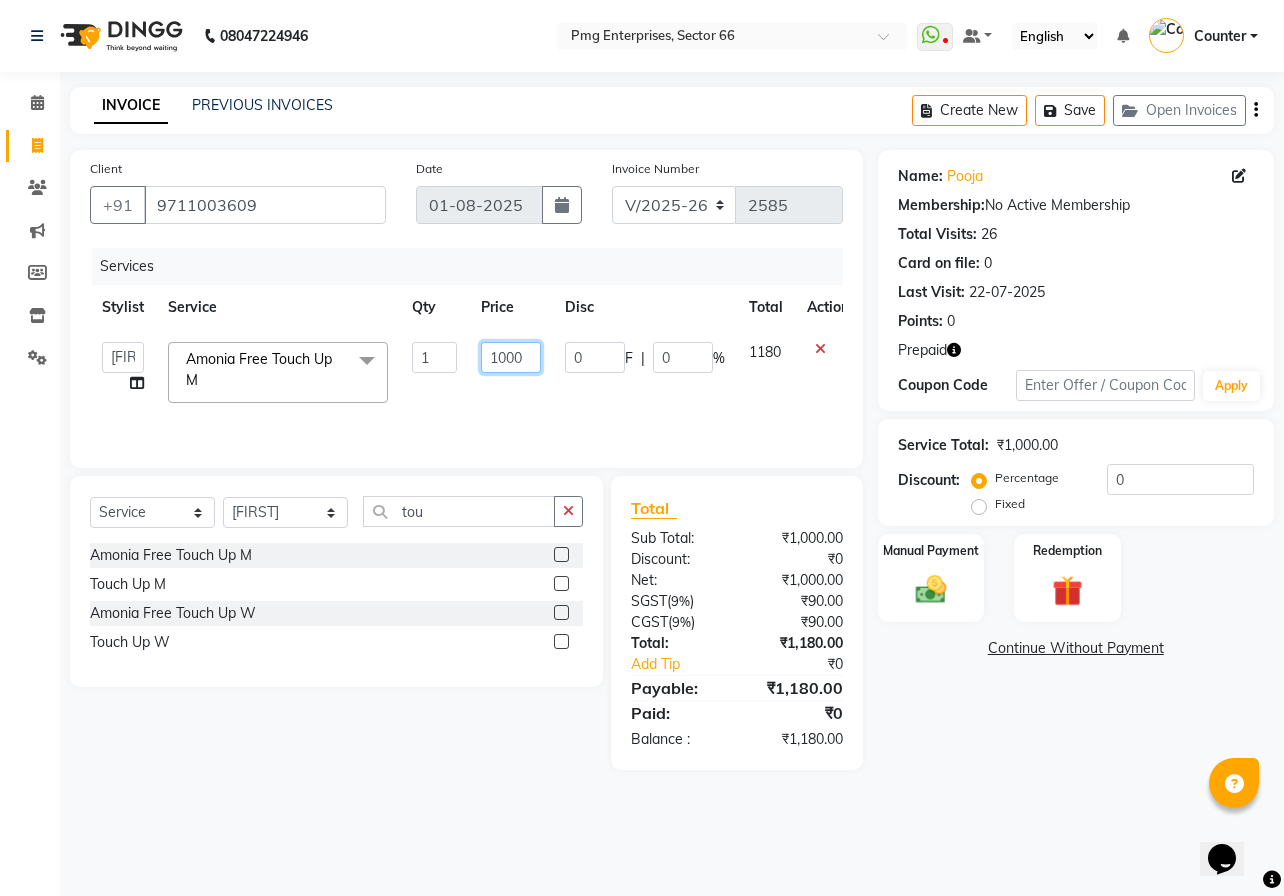 click on "1000" 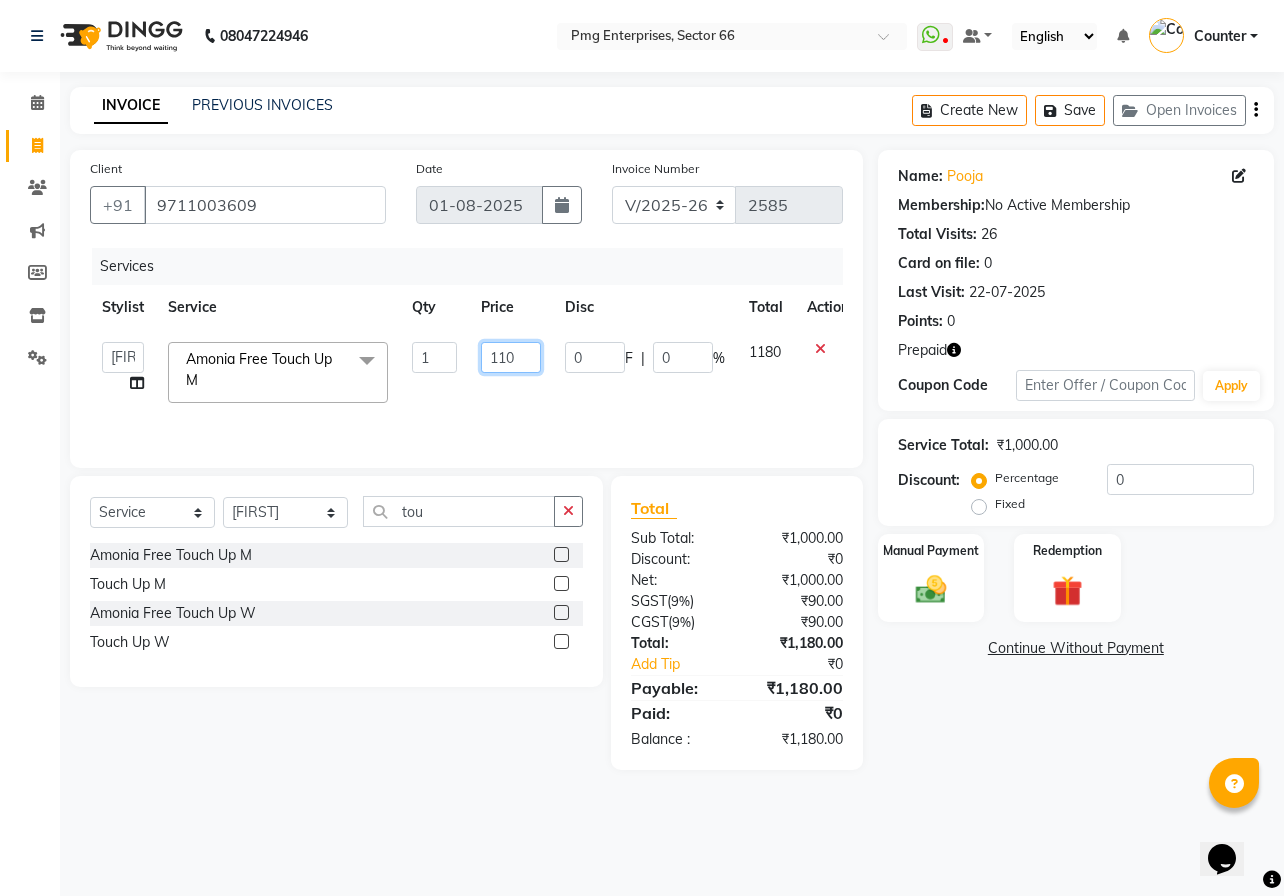 type on "1100" 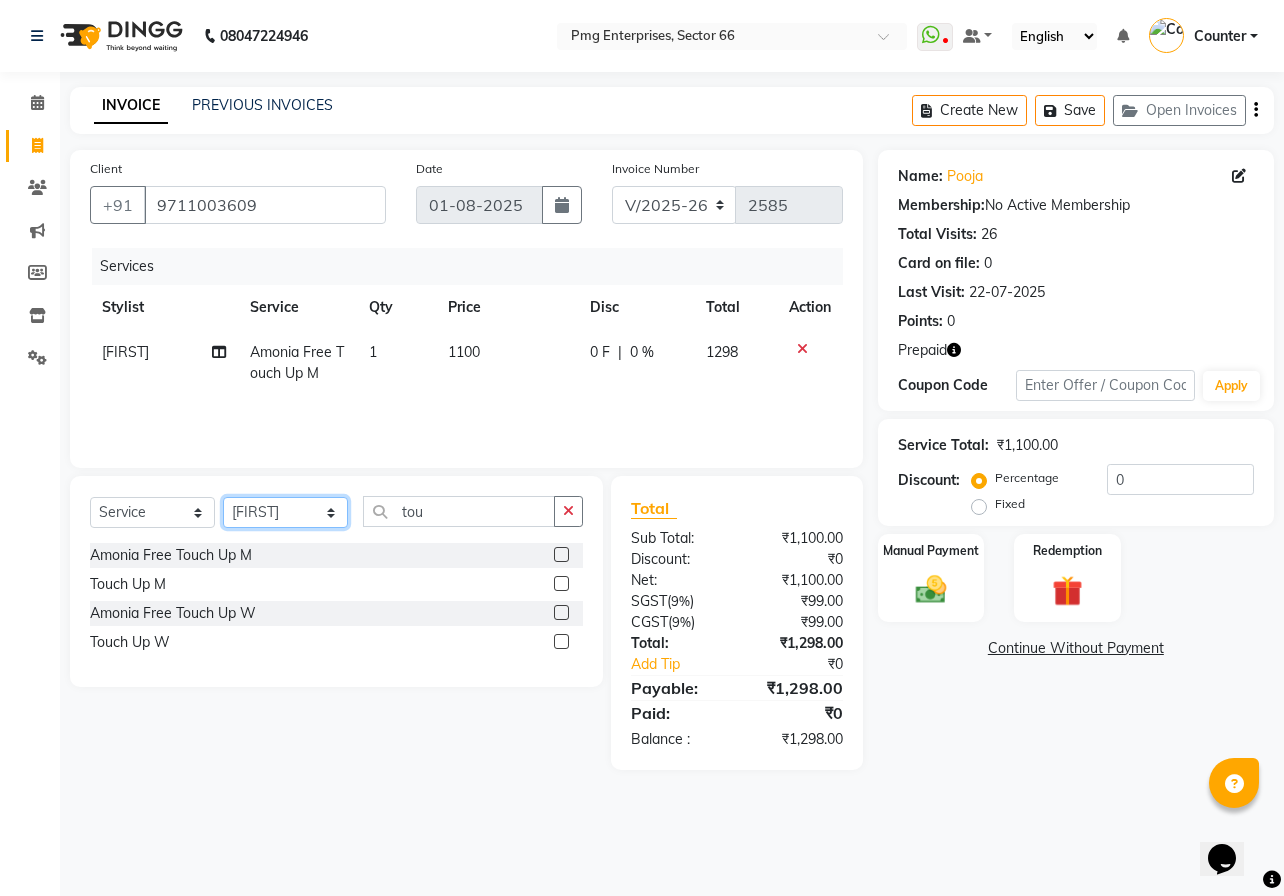 click on "Select Stylist [FIRST] [LAST] Counter [FIRST] [FIRST] [FIRST] [FIRST] [FIRST] [FIRST]" 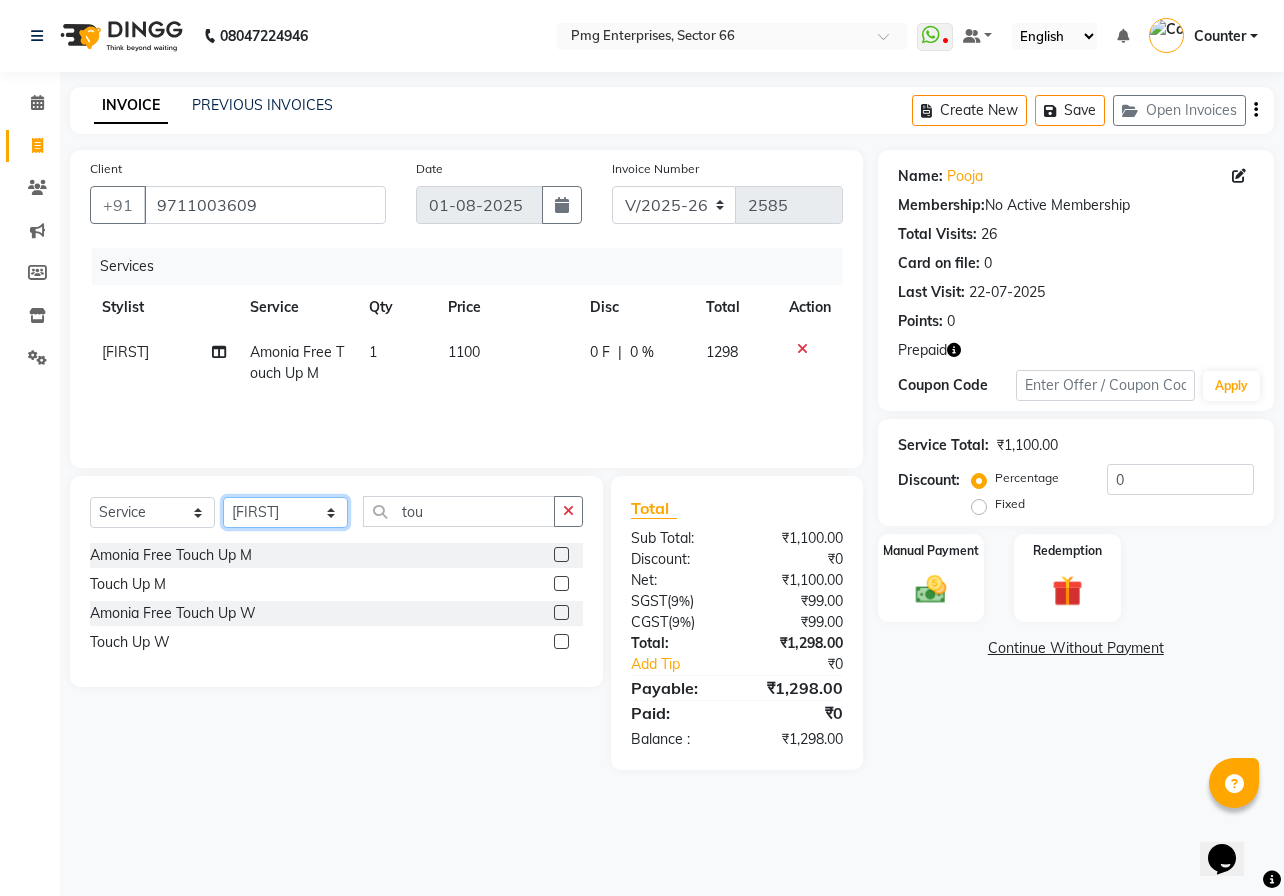 select on "67091" 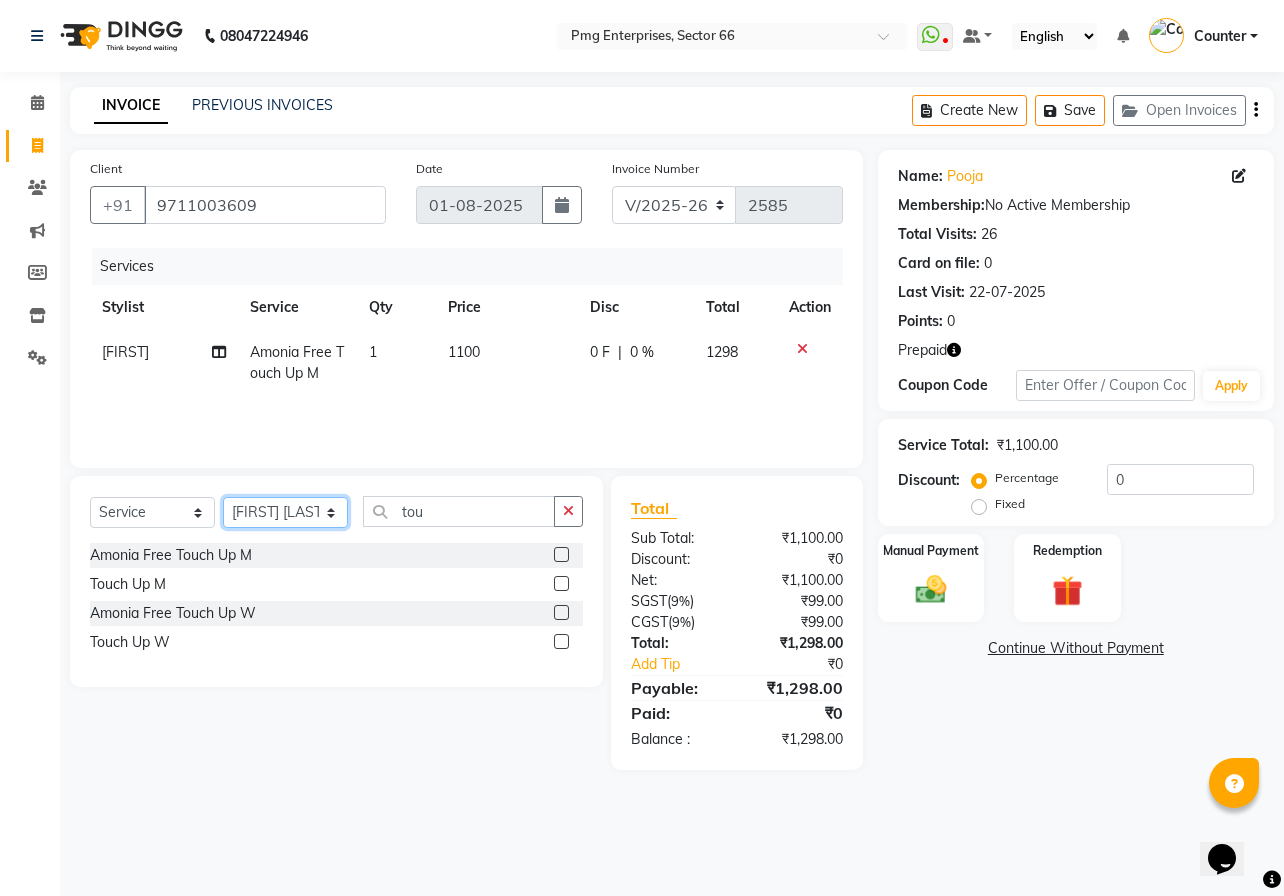 click on "Select Stylist [FIRST] [LAST] Counter [FIRST] [FIRST] [FIRST] [FIRST] [FIRST] [FIRST]" 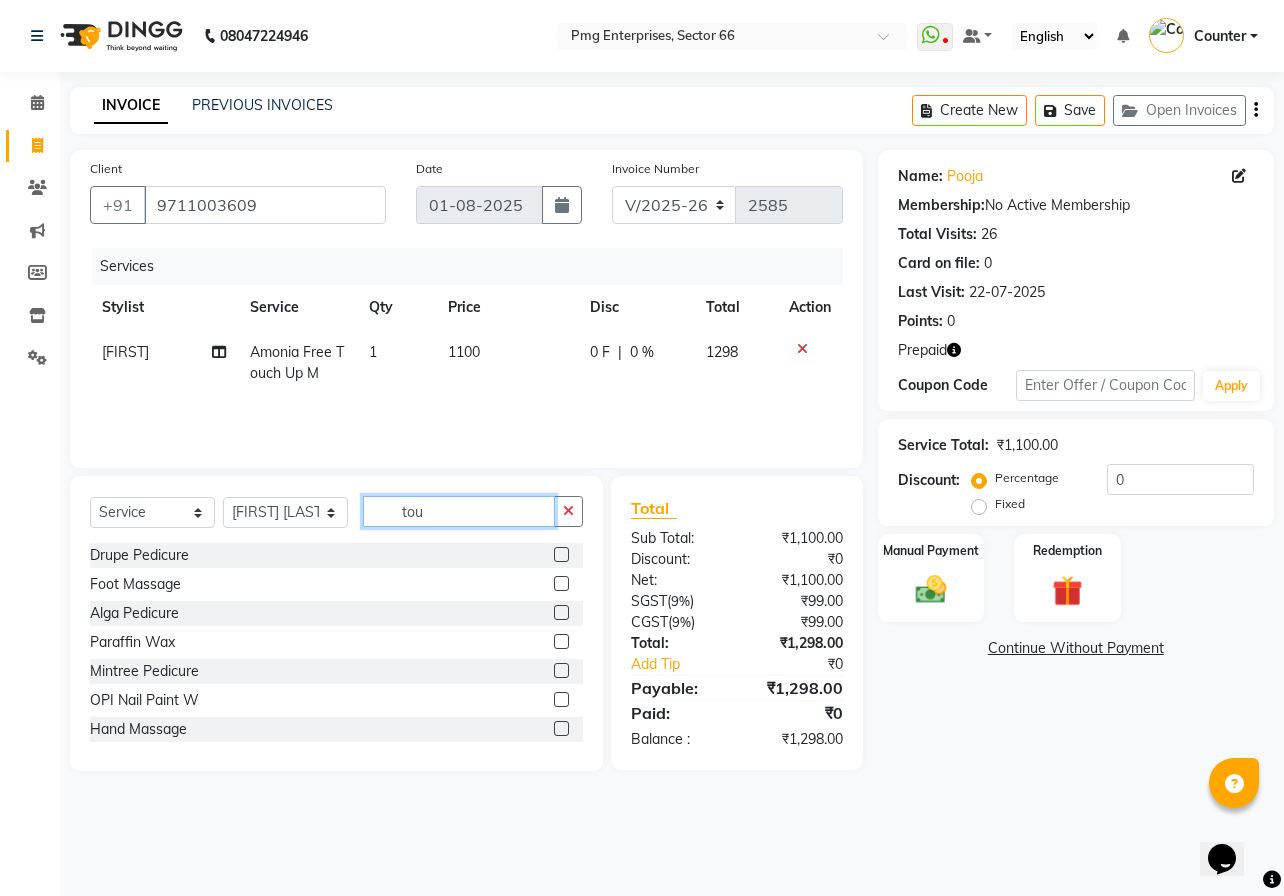 click on "tou" 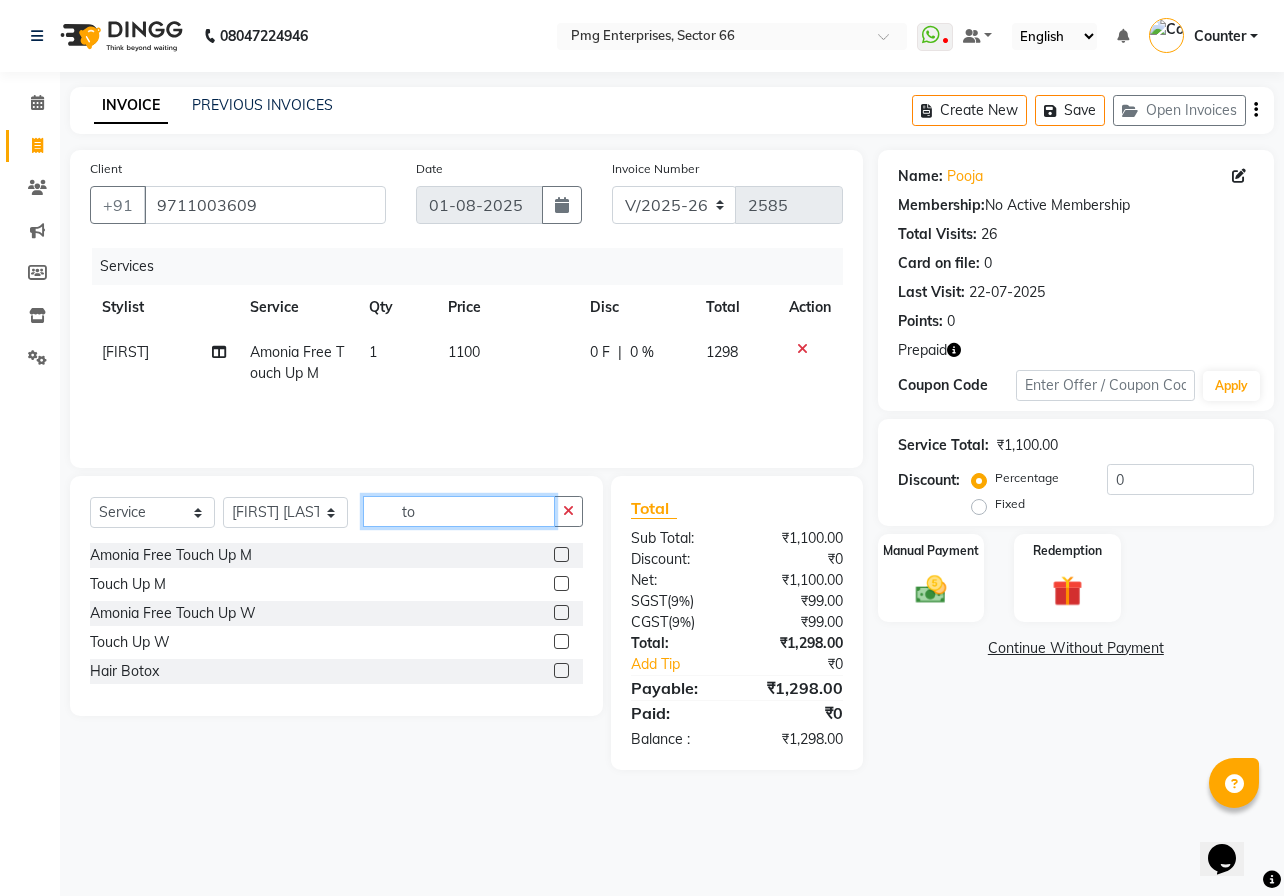 type on "t" 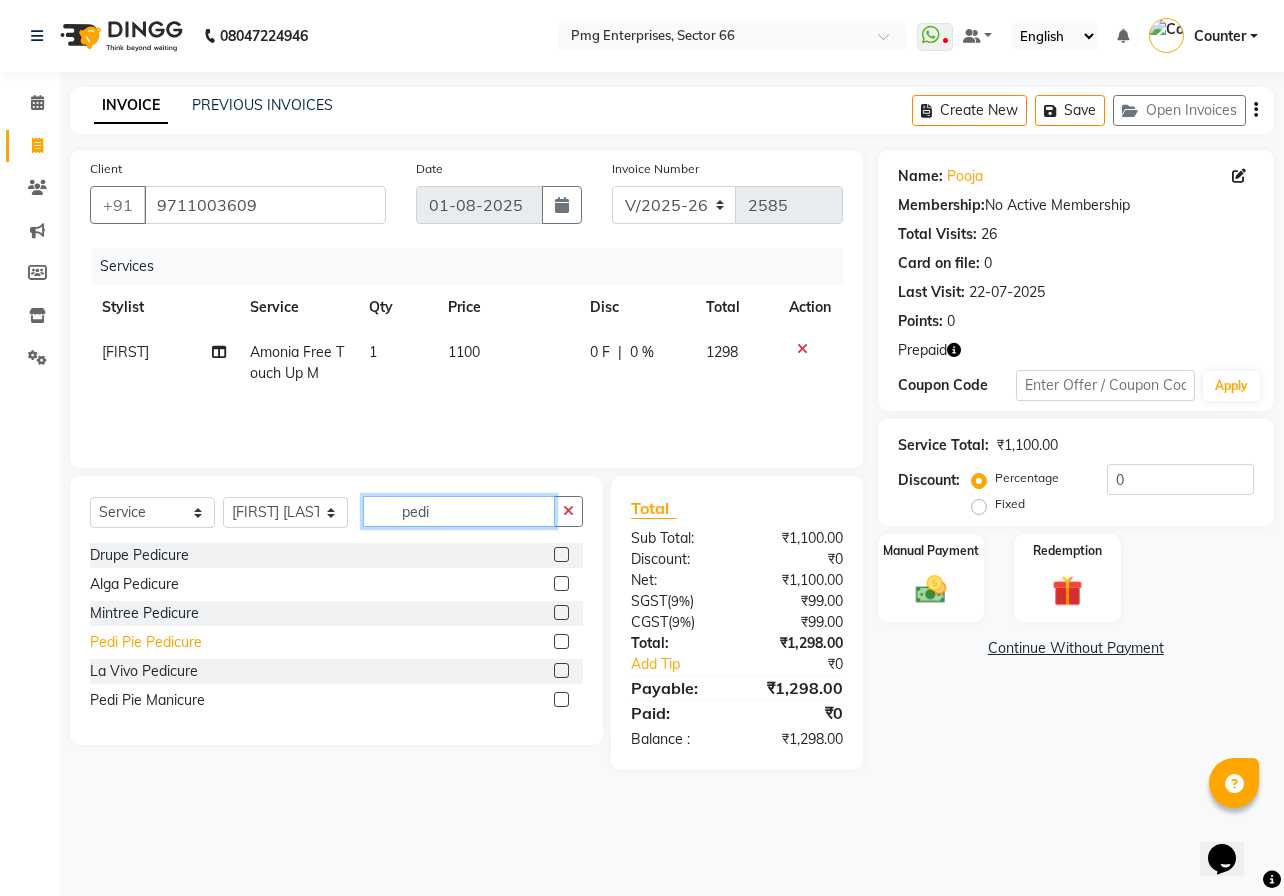 type on "pedi" 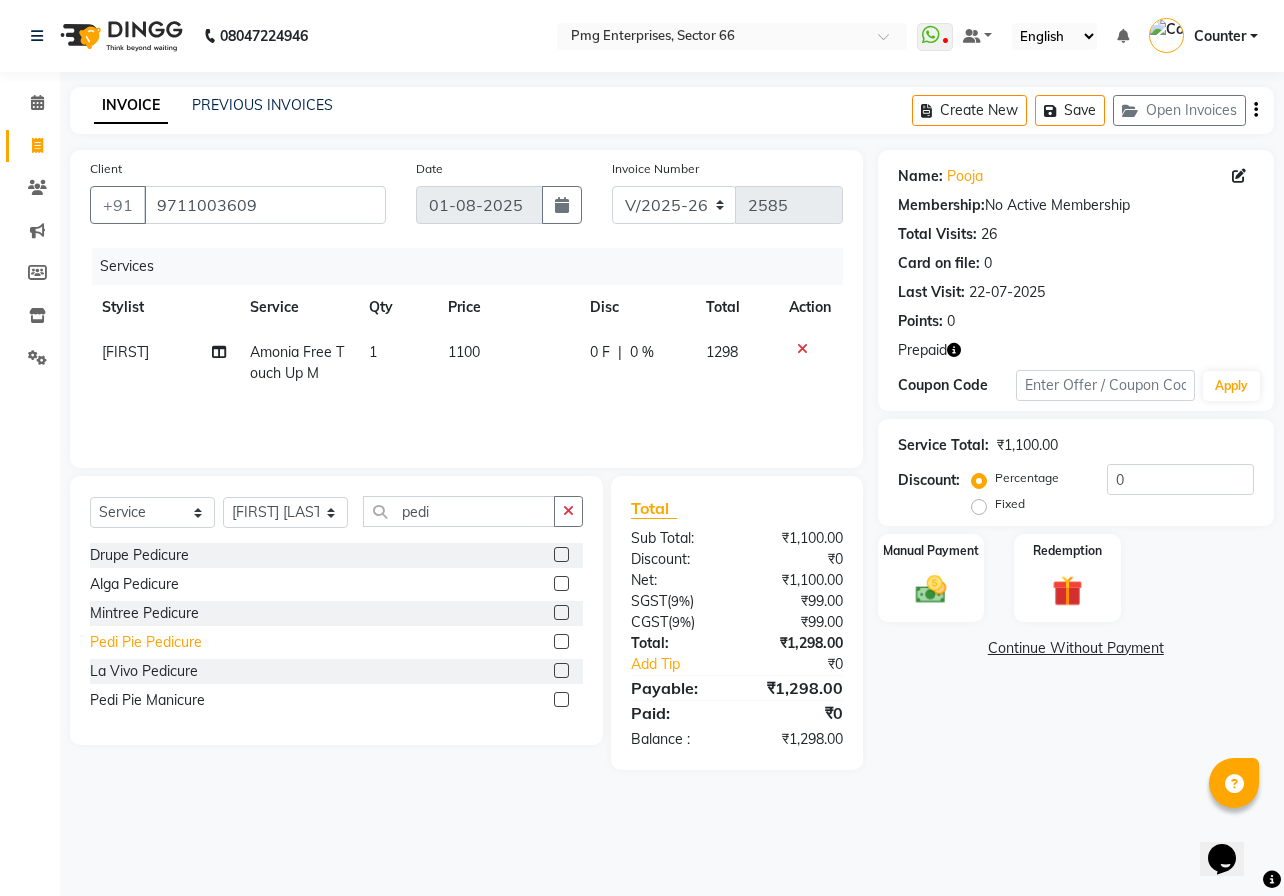 click on "Pedi Pie Pedicure" 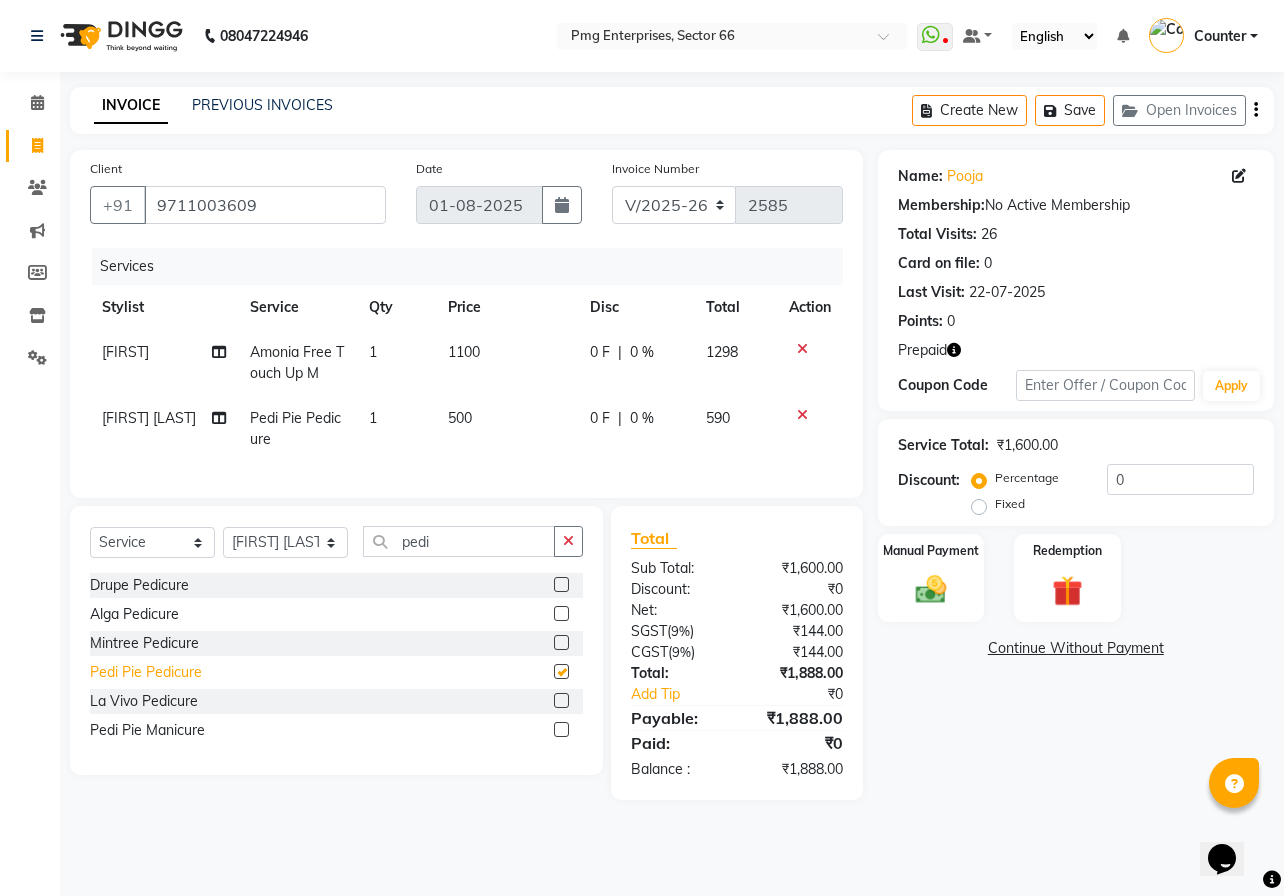 checkbox on "false" 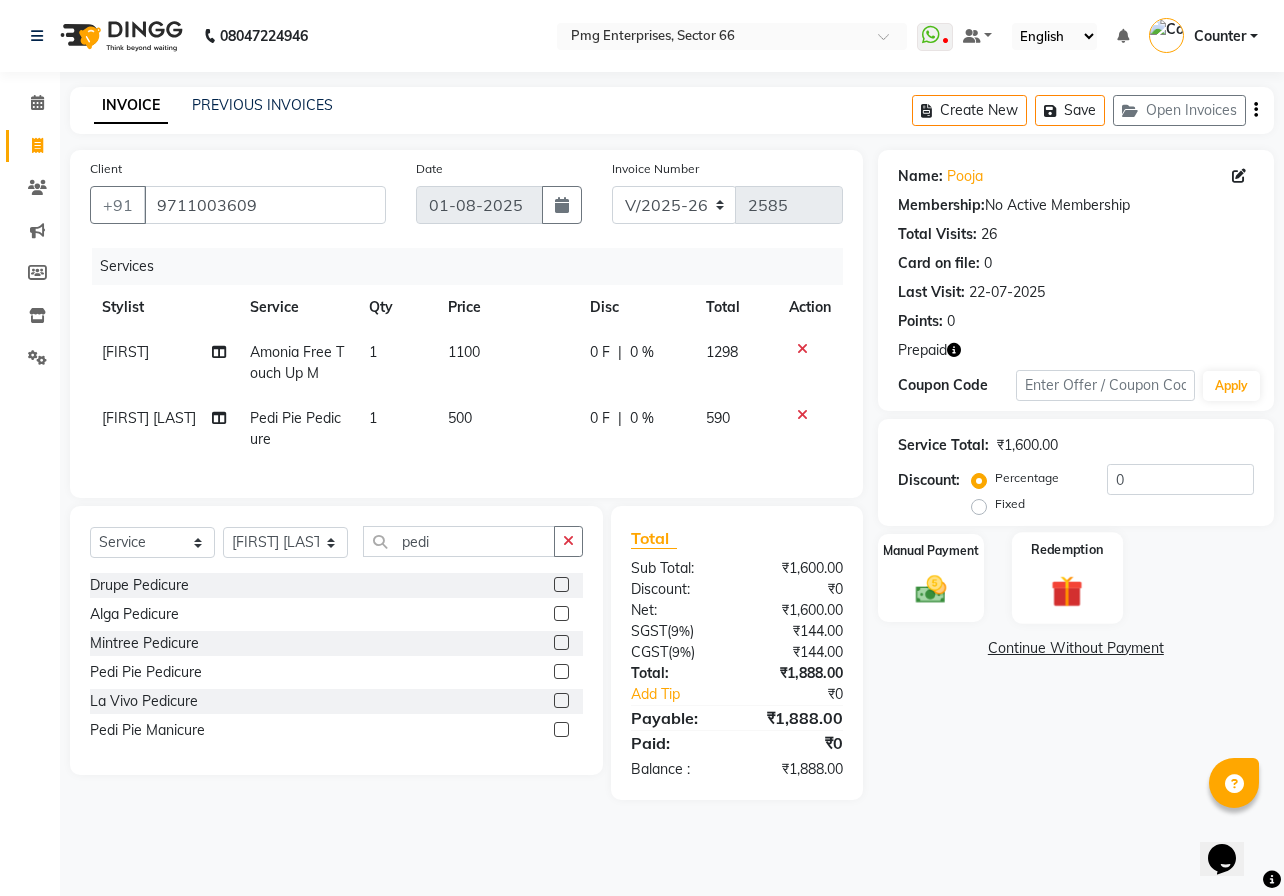 click 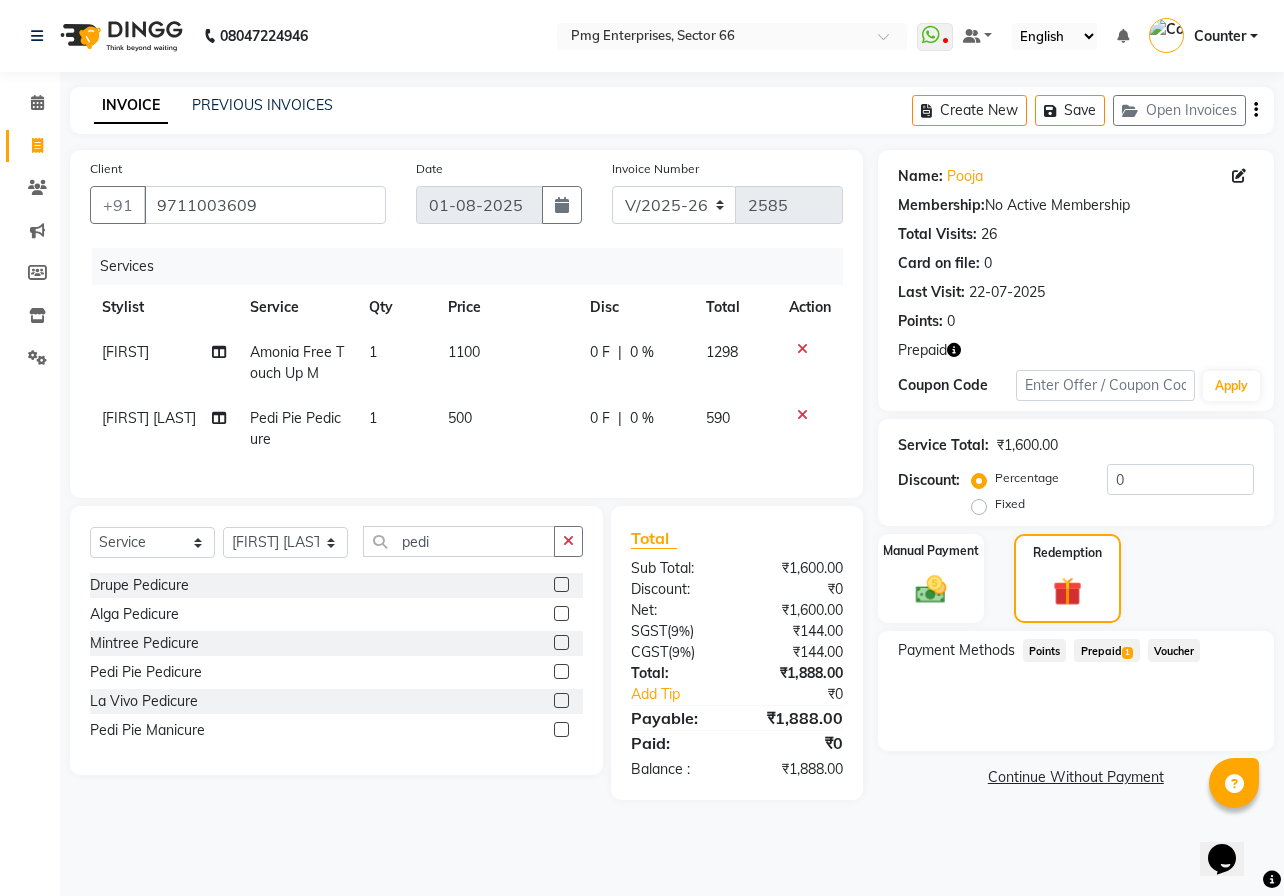 click on "Prepaid  1" 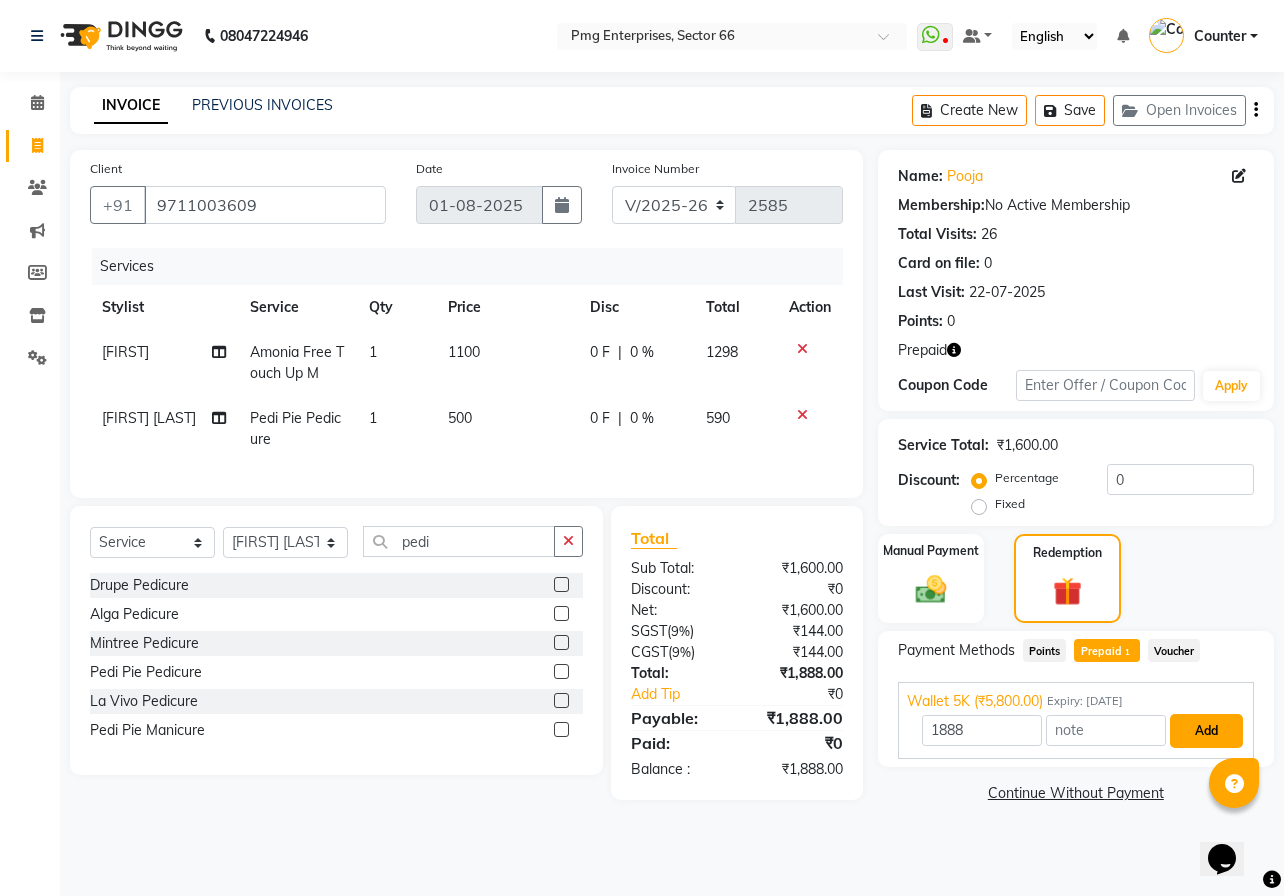 click on "Add" at bounding box center (1206, 731) 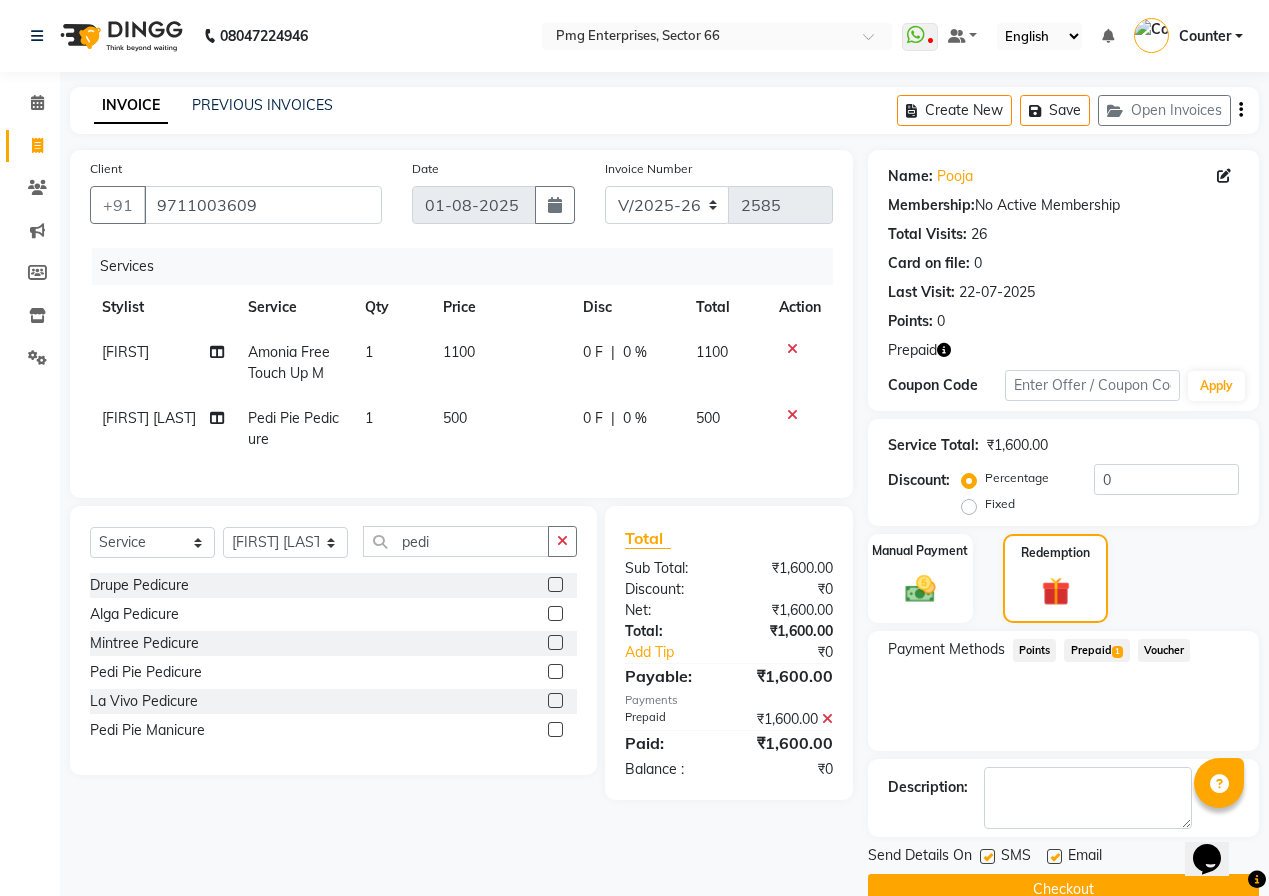 click on "Checkout" 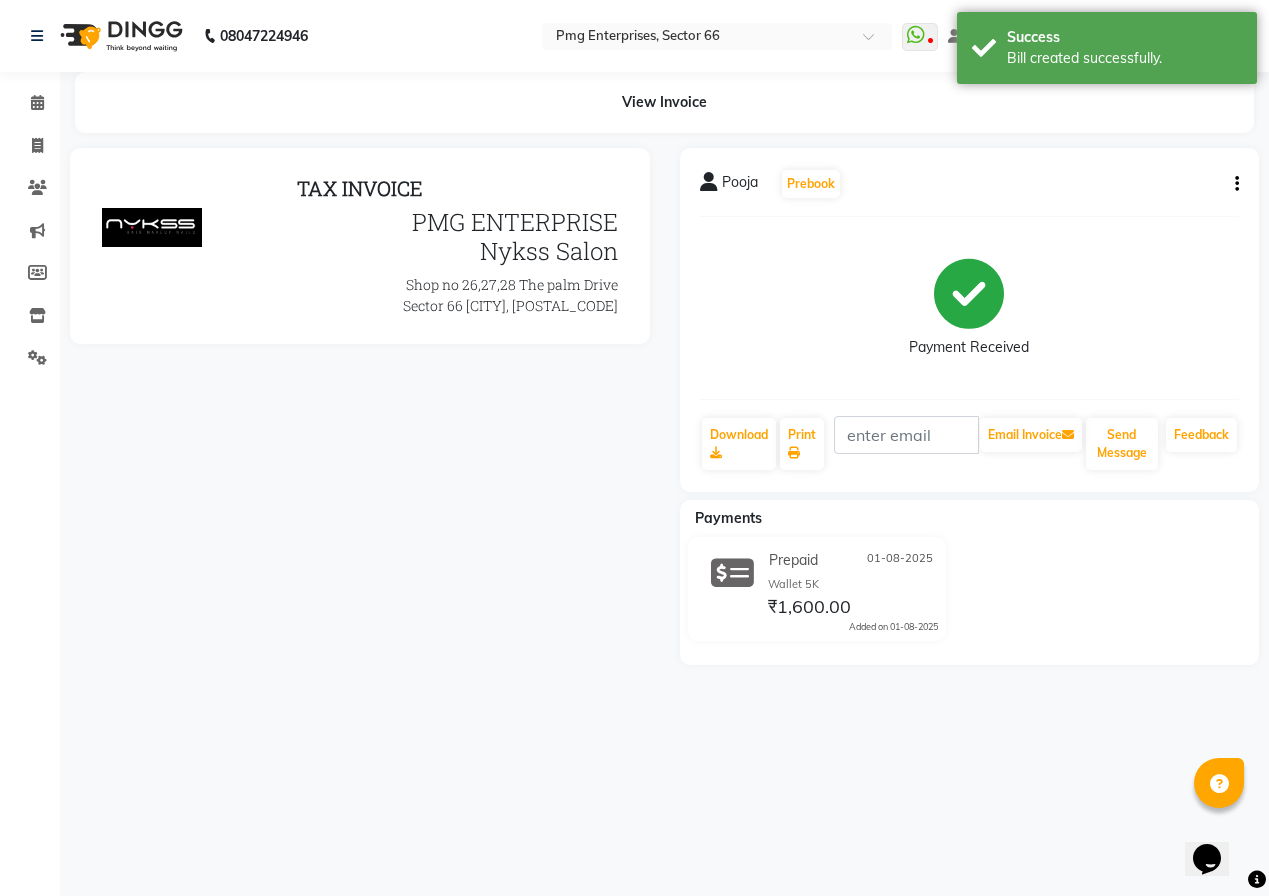 scroll, scrollTop: 0, scrollLeft: 0, axis: both 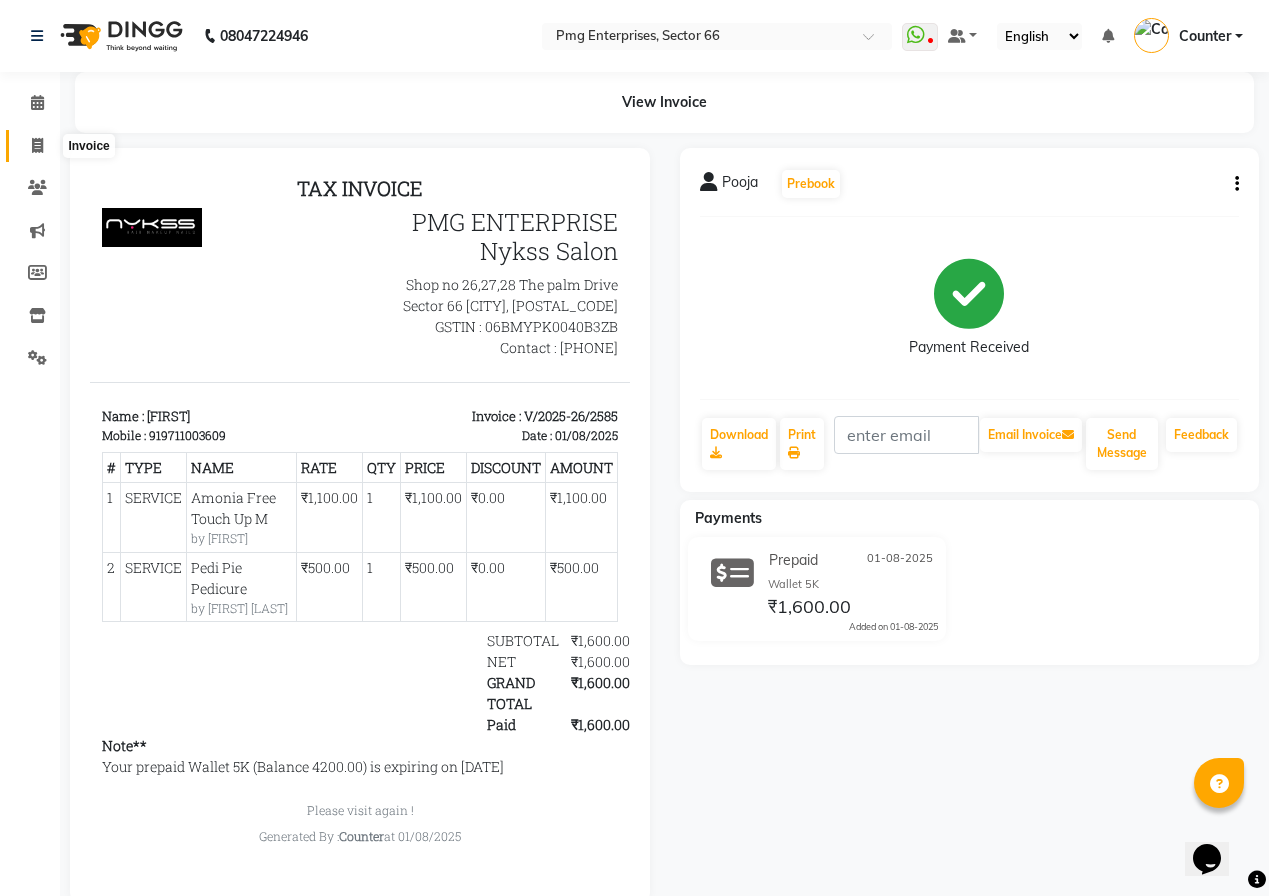 click 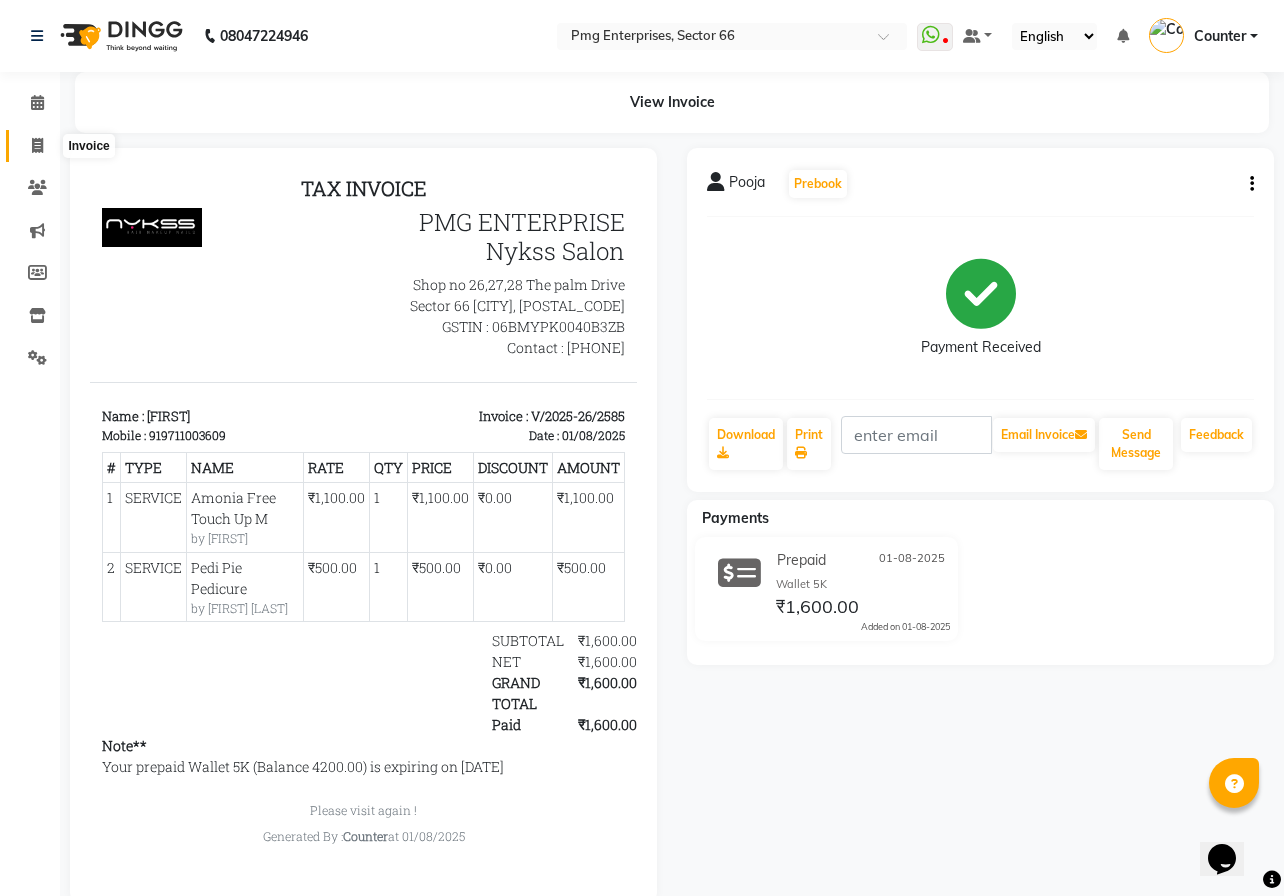 select on "889" 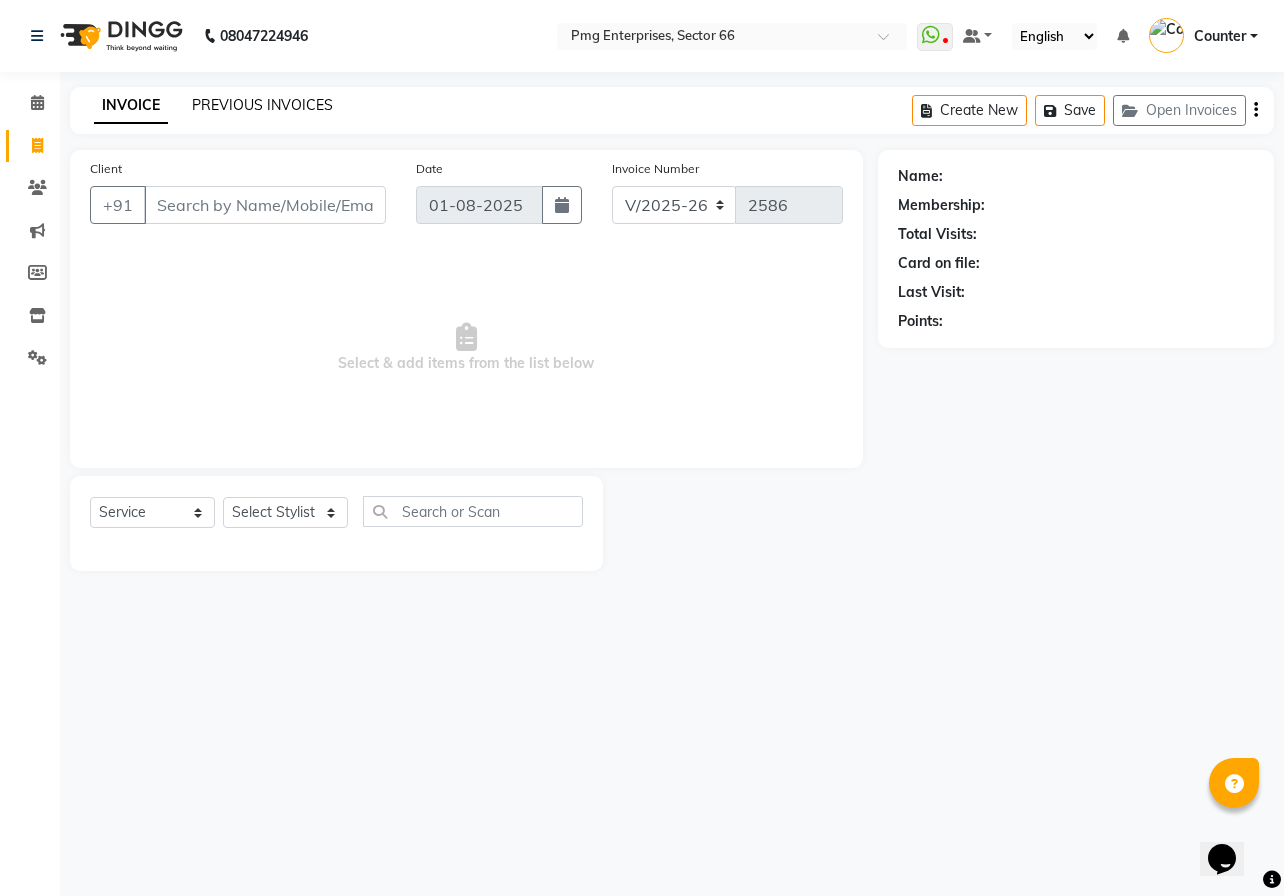 click on "PREVIOUS INVOICES" 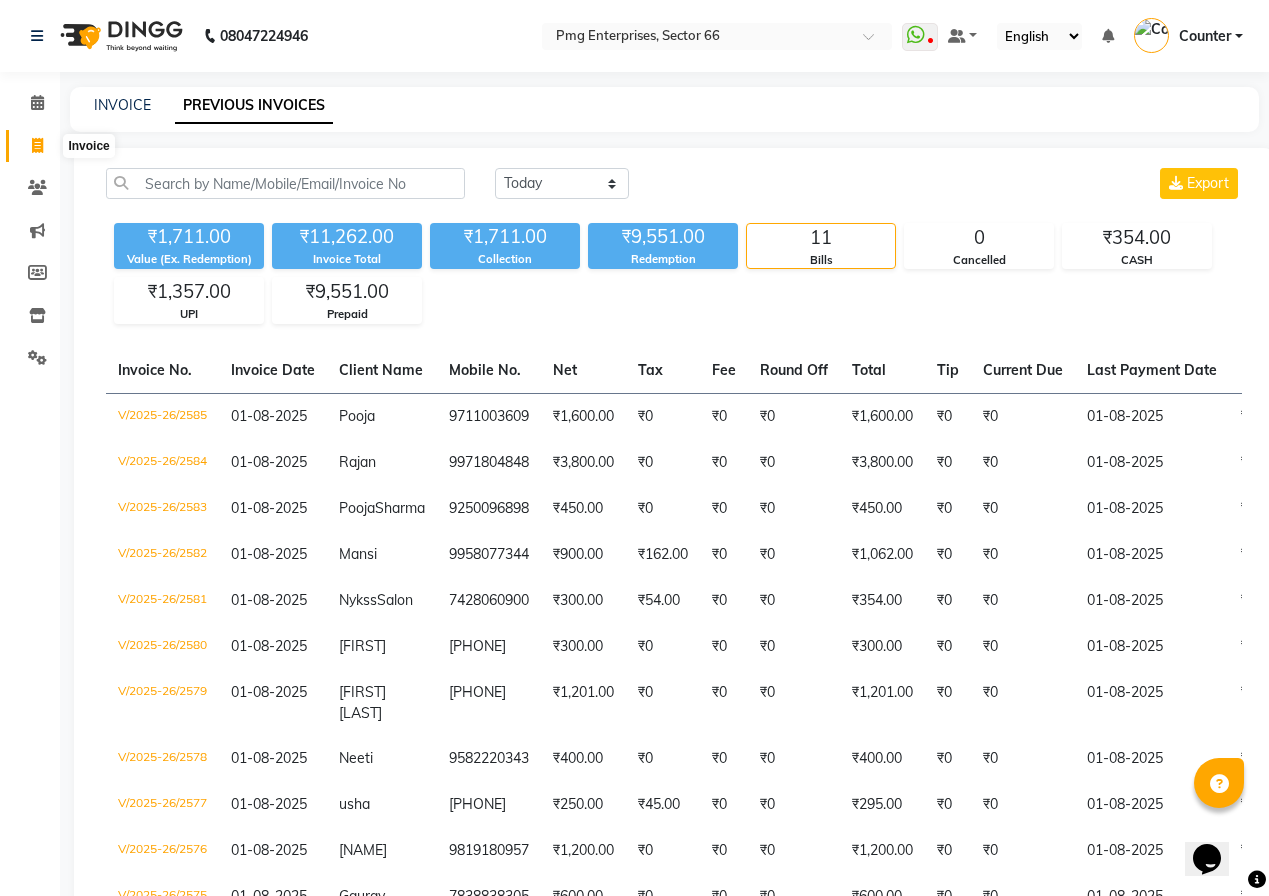 click 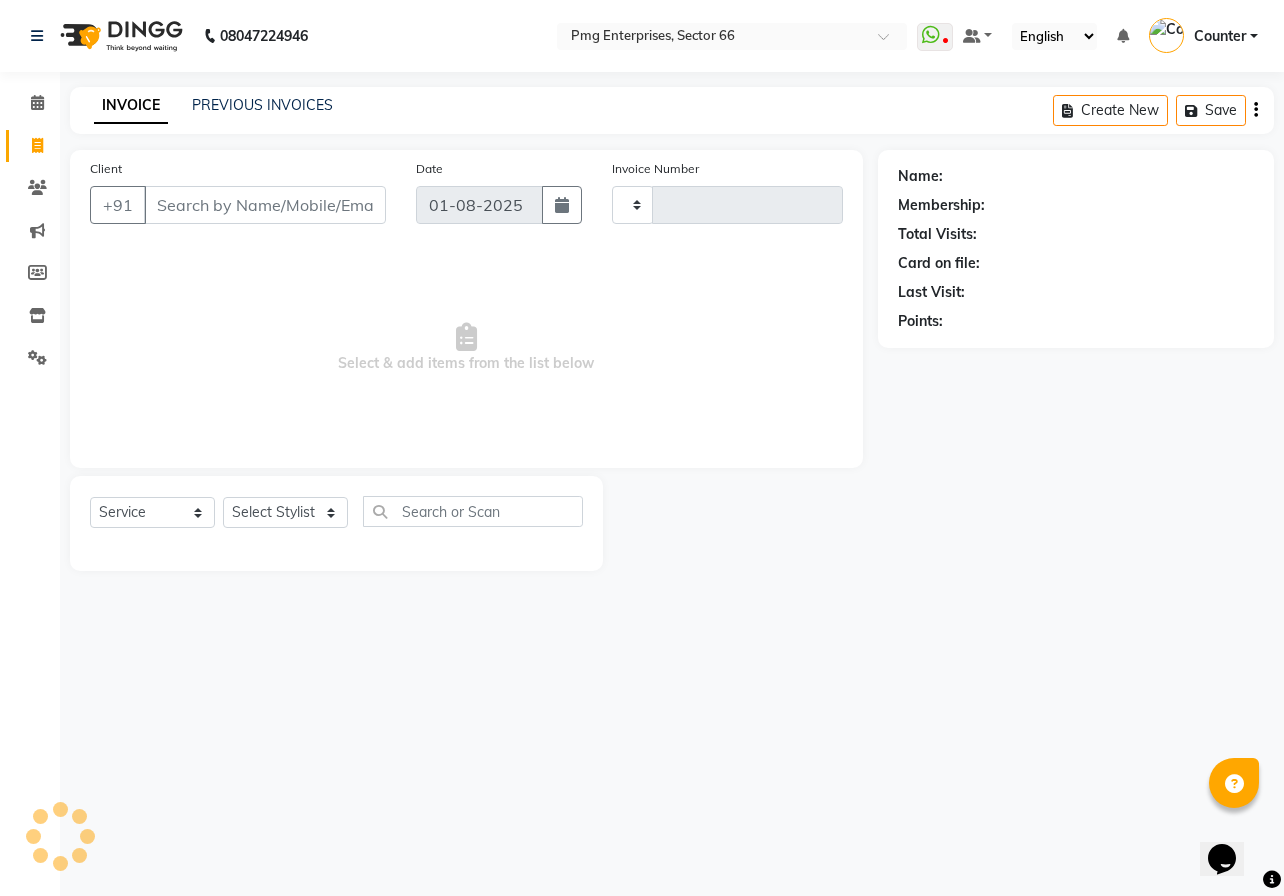 type on "2586" 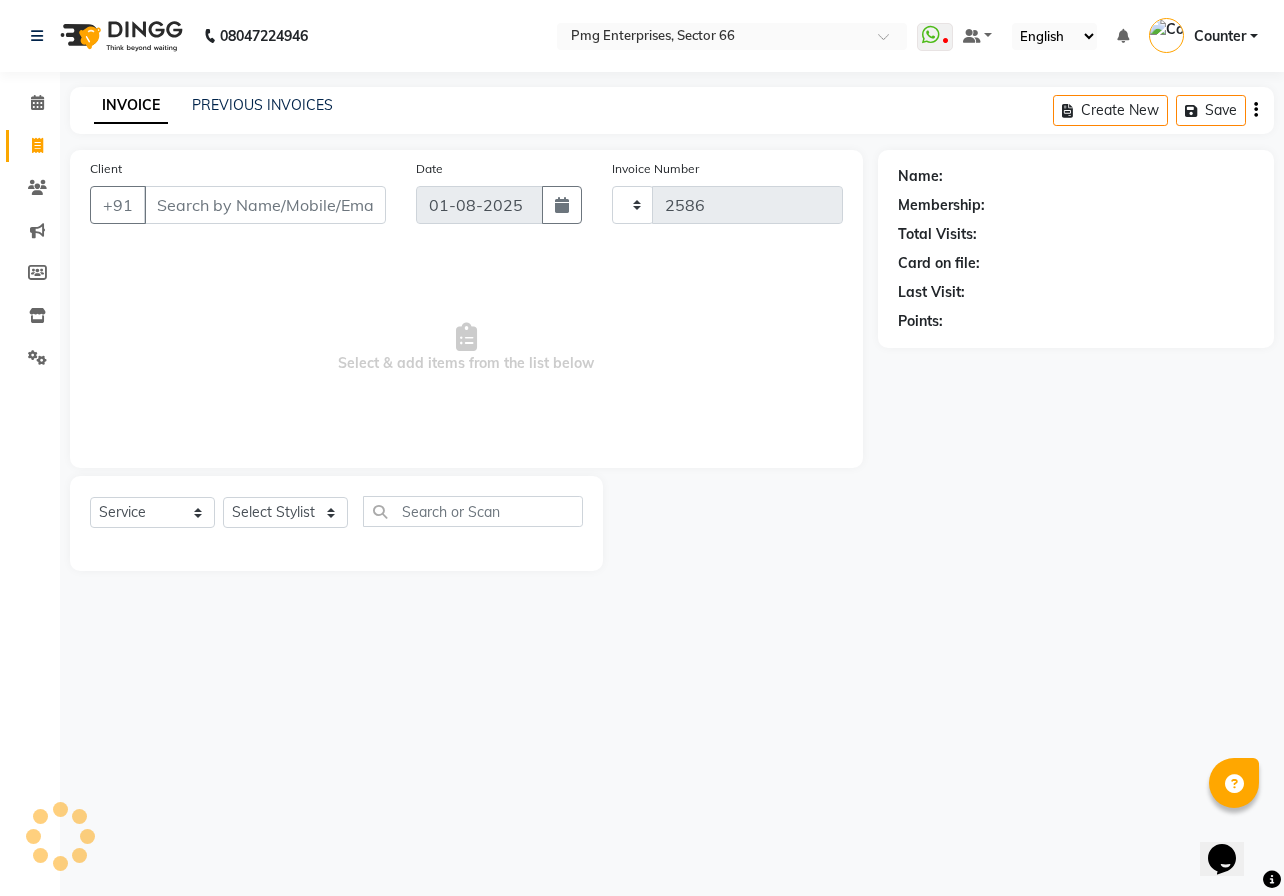 select on "889" 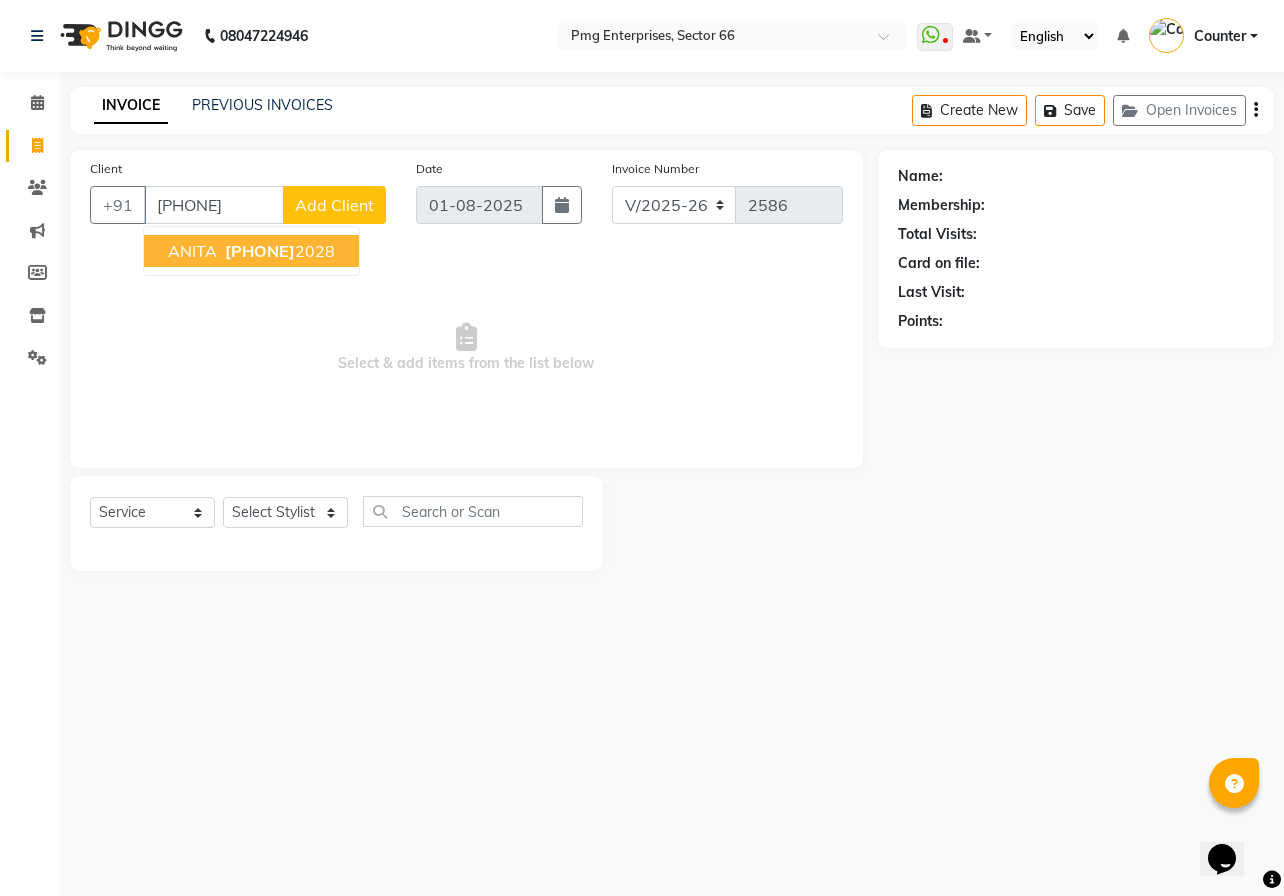 click on "ANITA" at bounding box center [192, 251] 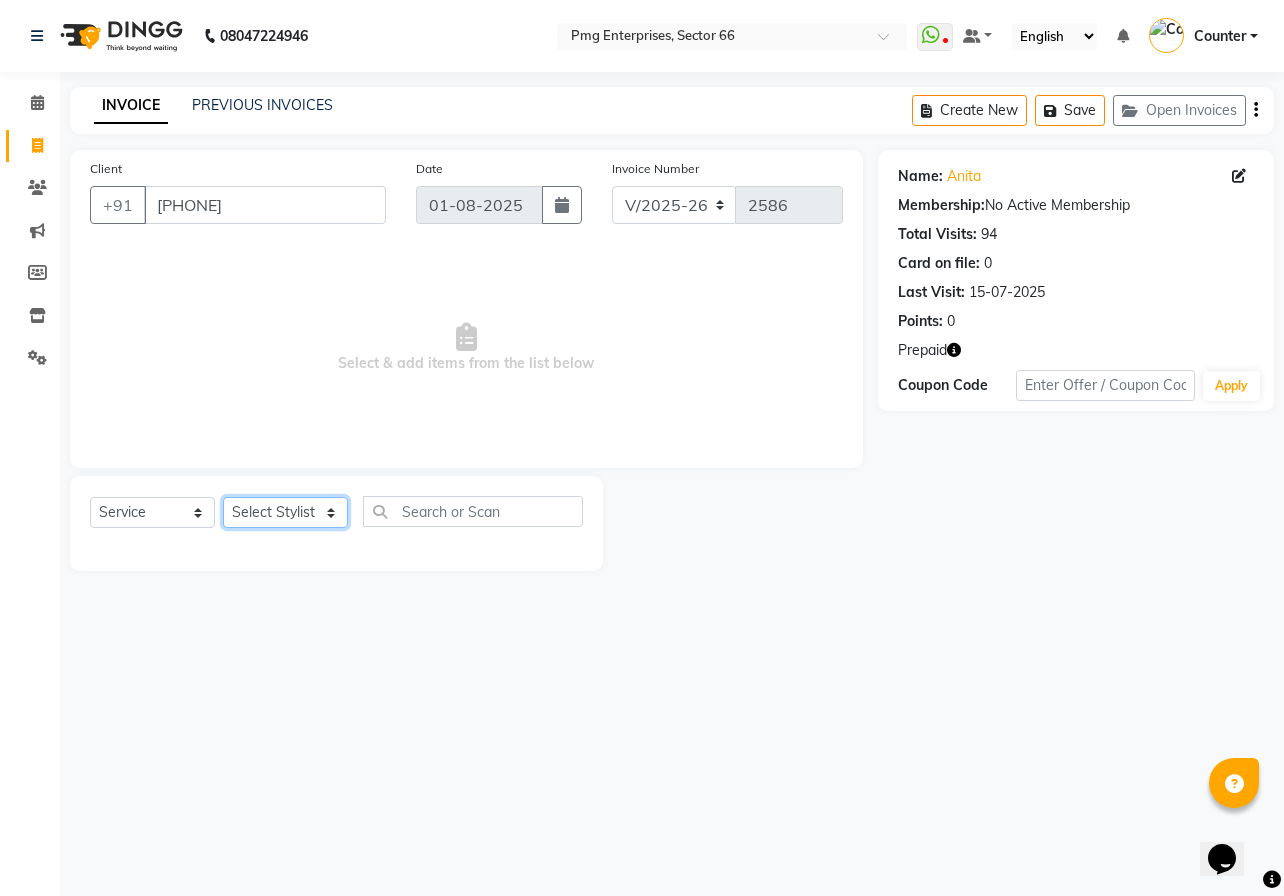 click on "Select Stylist [FIRST] [LAST] Counter [FIRST] [FIRST] [FIRST] [FIRST] [FIRST] [FIRST]" 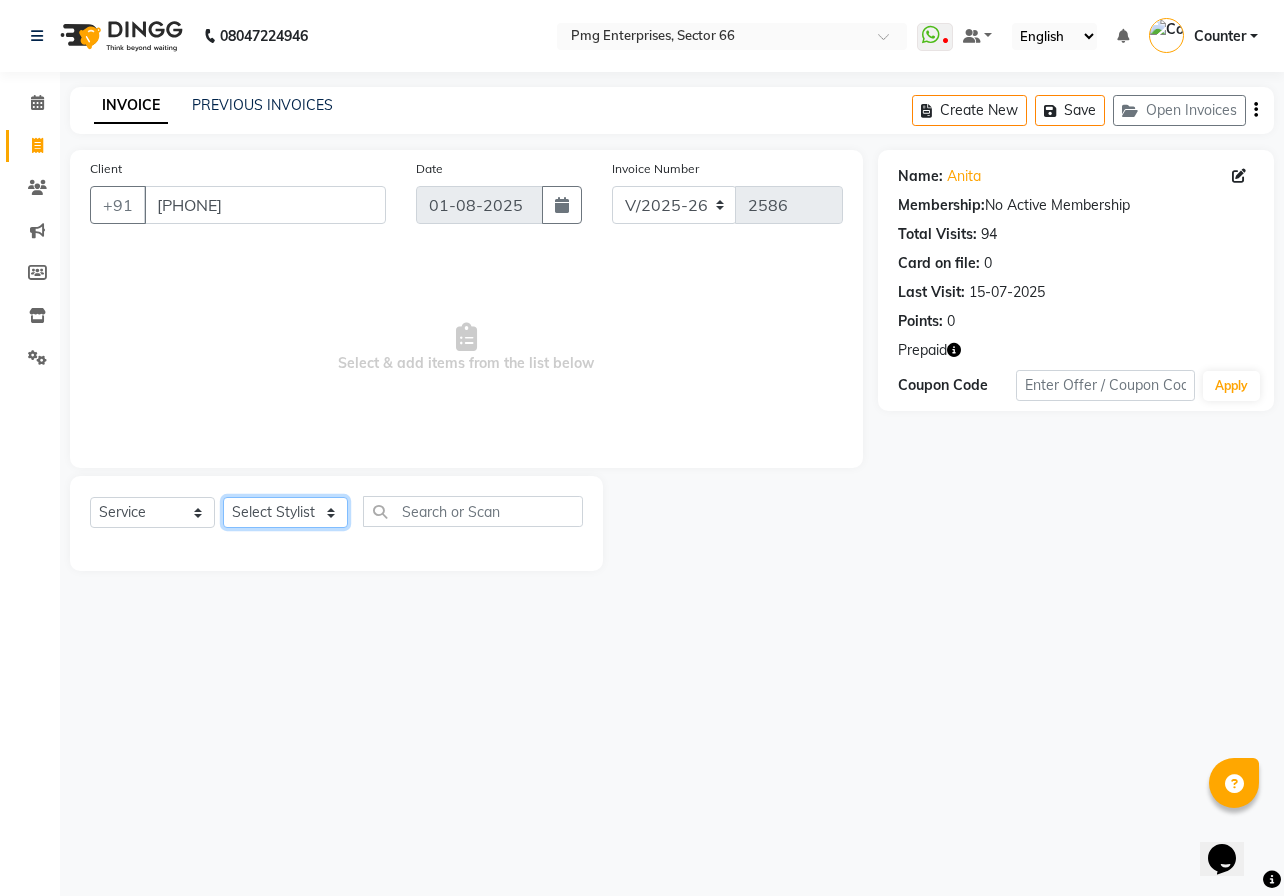 select on "[PHONE]" 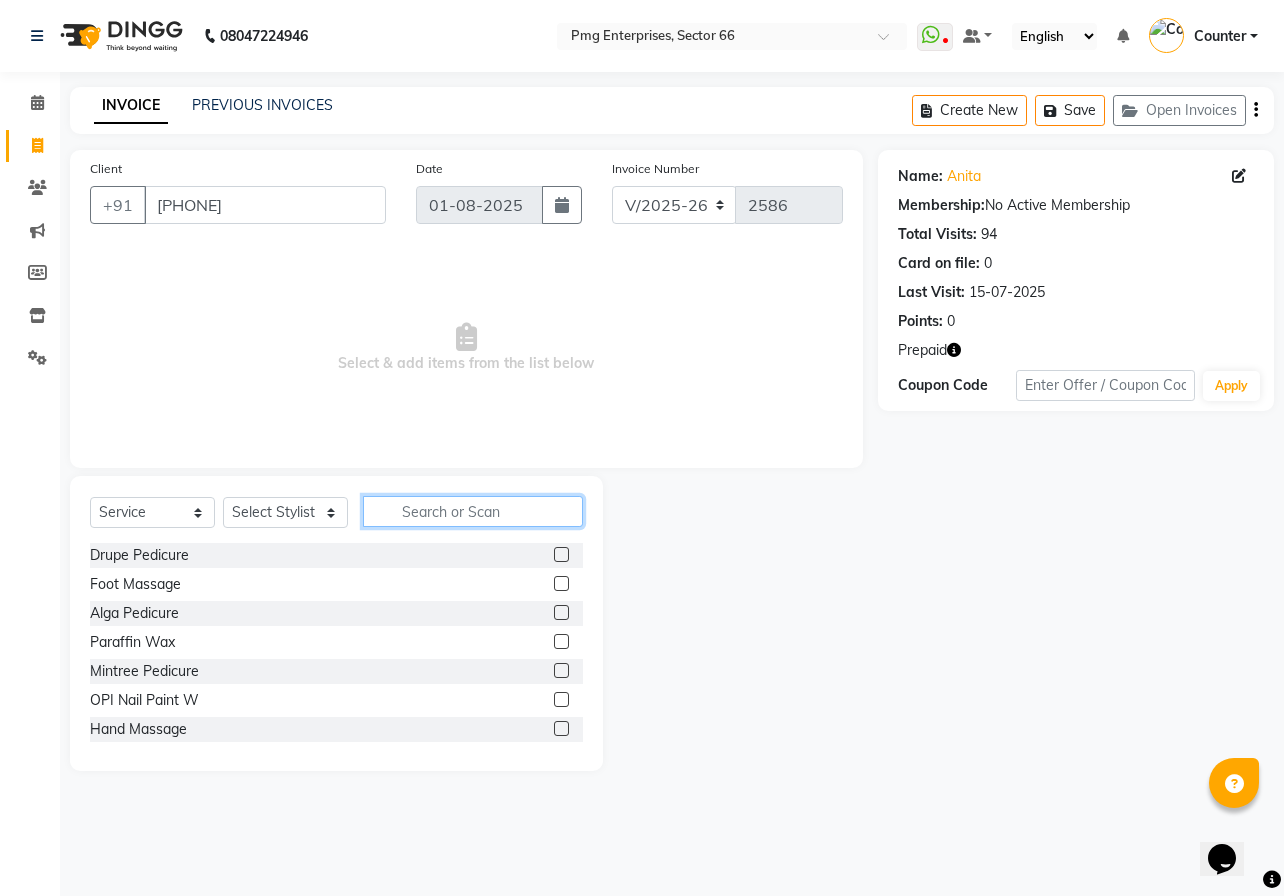click 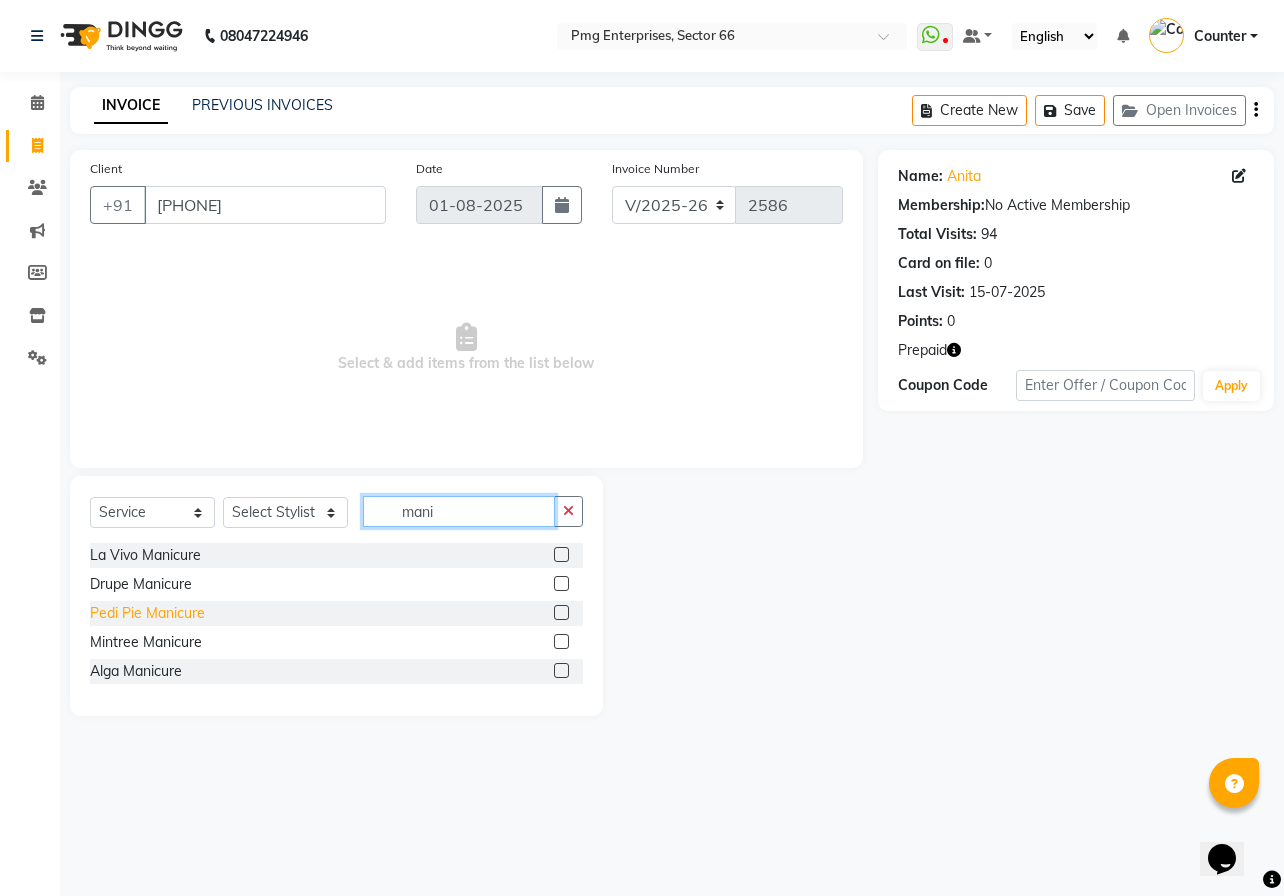 type on "mani" 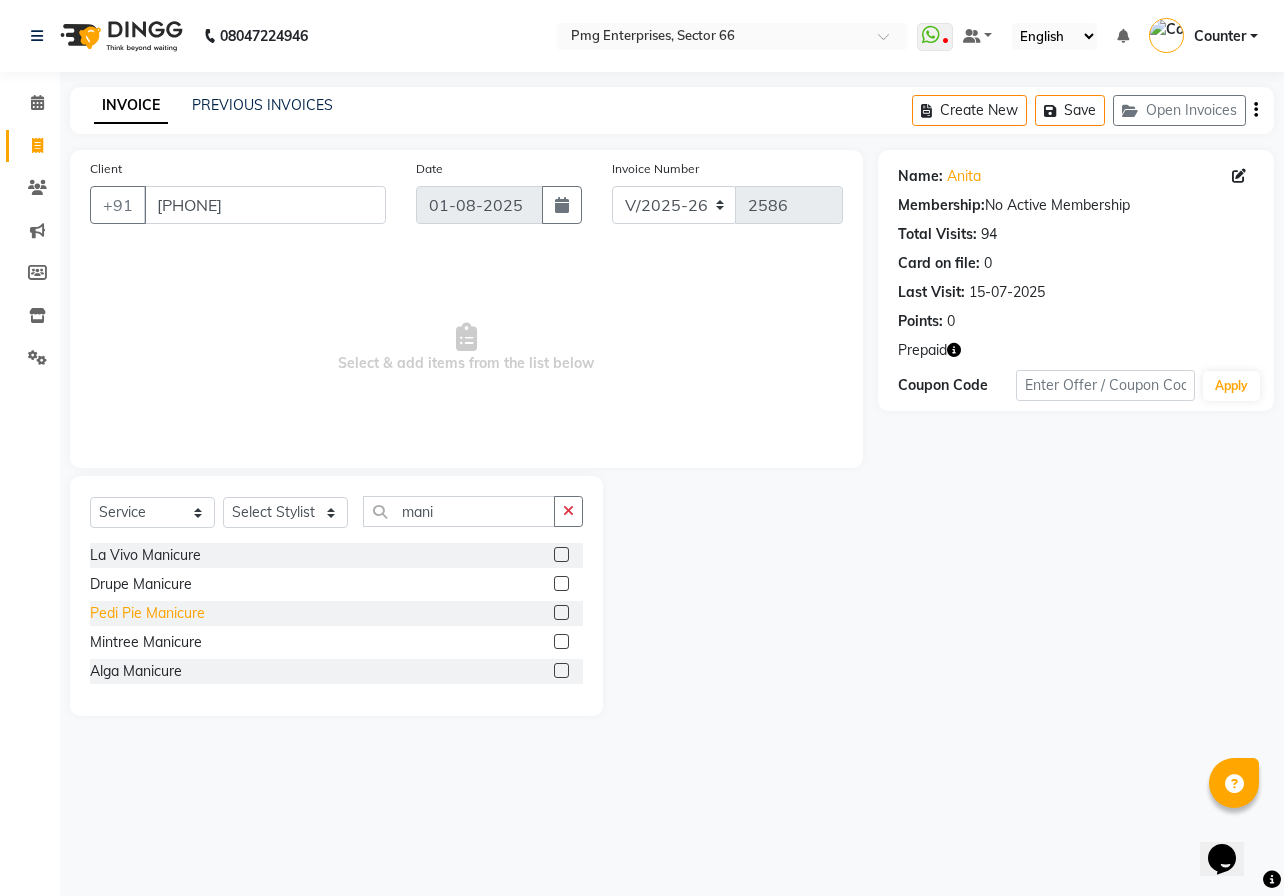 click on "Pedi Pie Manicure" 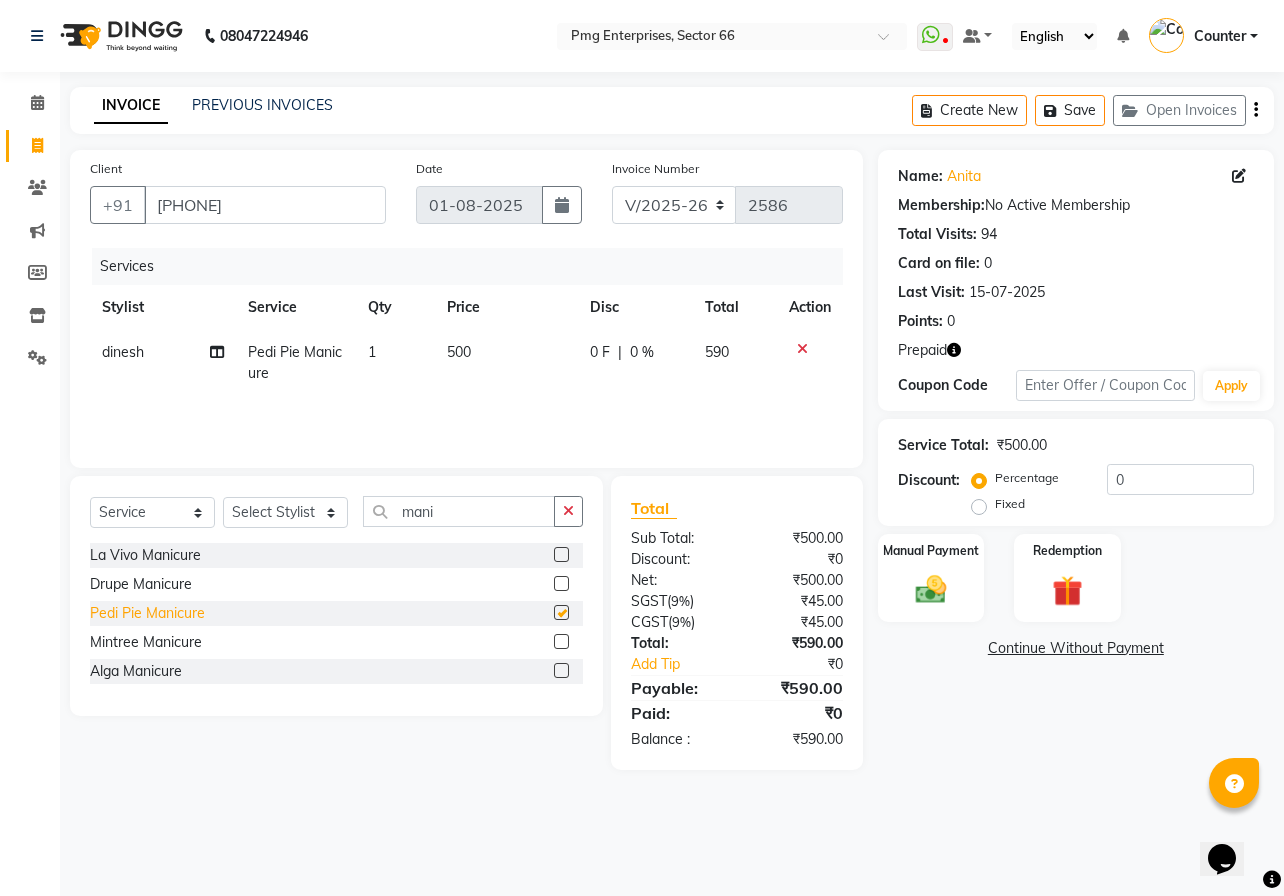 checkbox on "false" 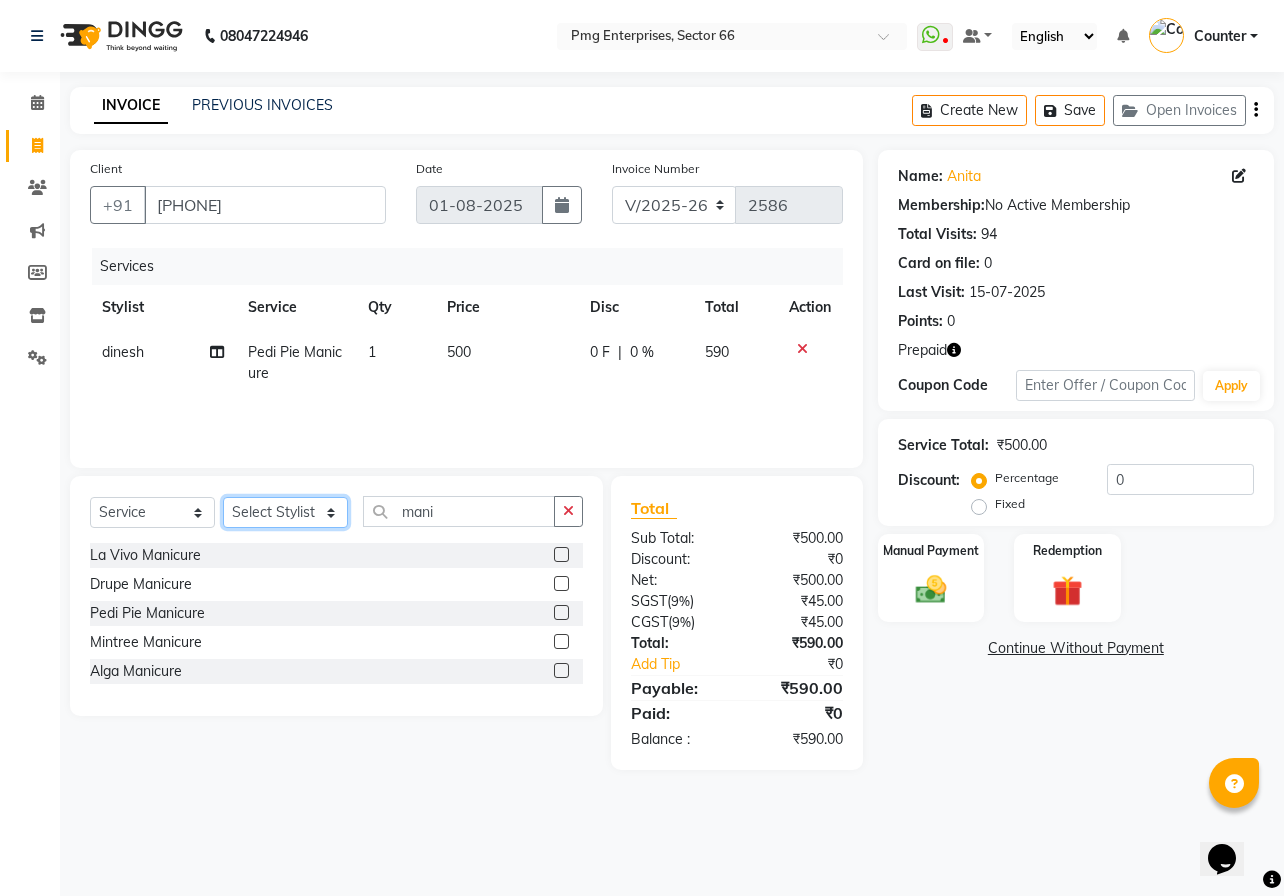 click on "Select Stylist [FIRST] [LAST] Counter [FIRST] [FIRST] [FIRST] [FIRST] [FIRST] [FIRST]" 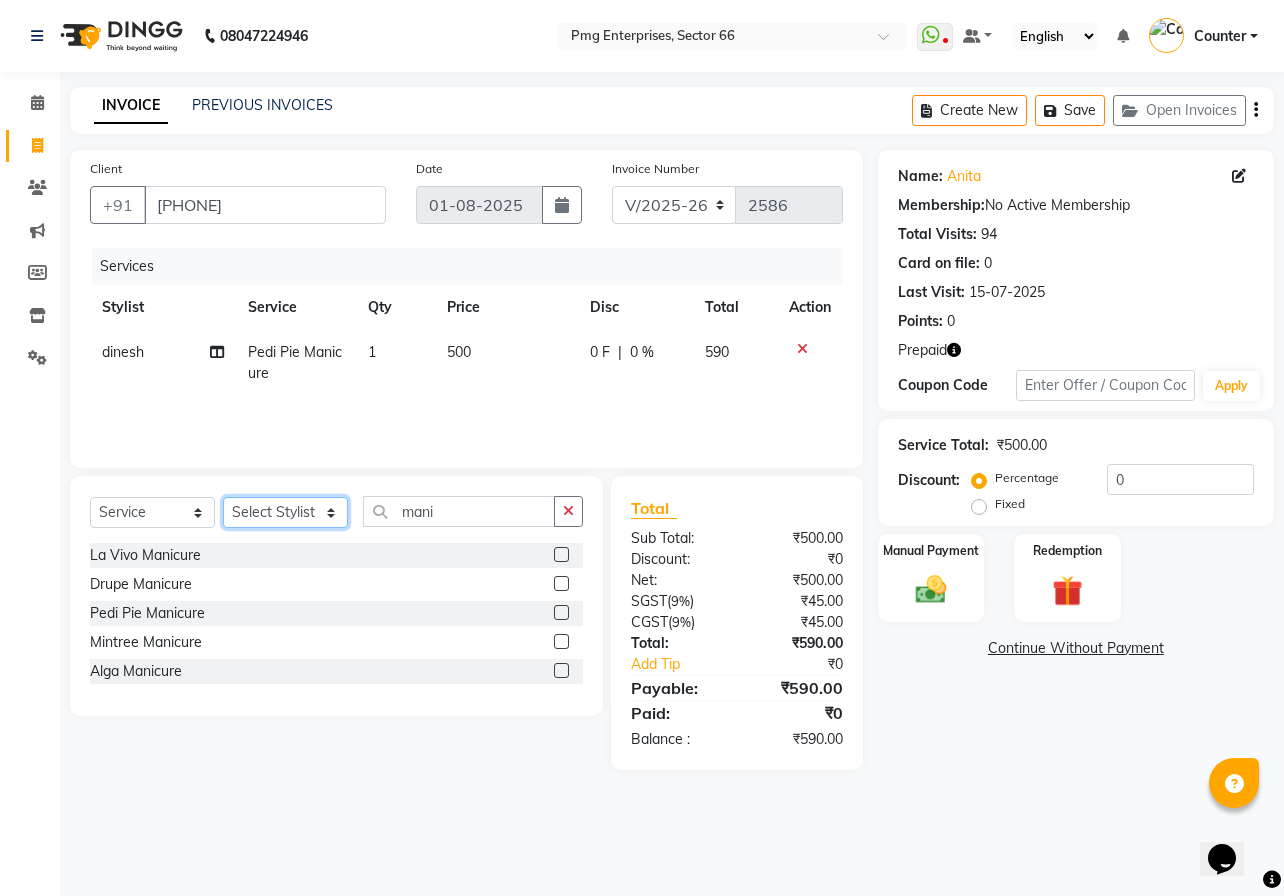 select on "67091" 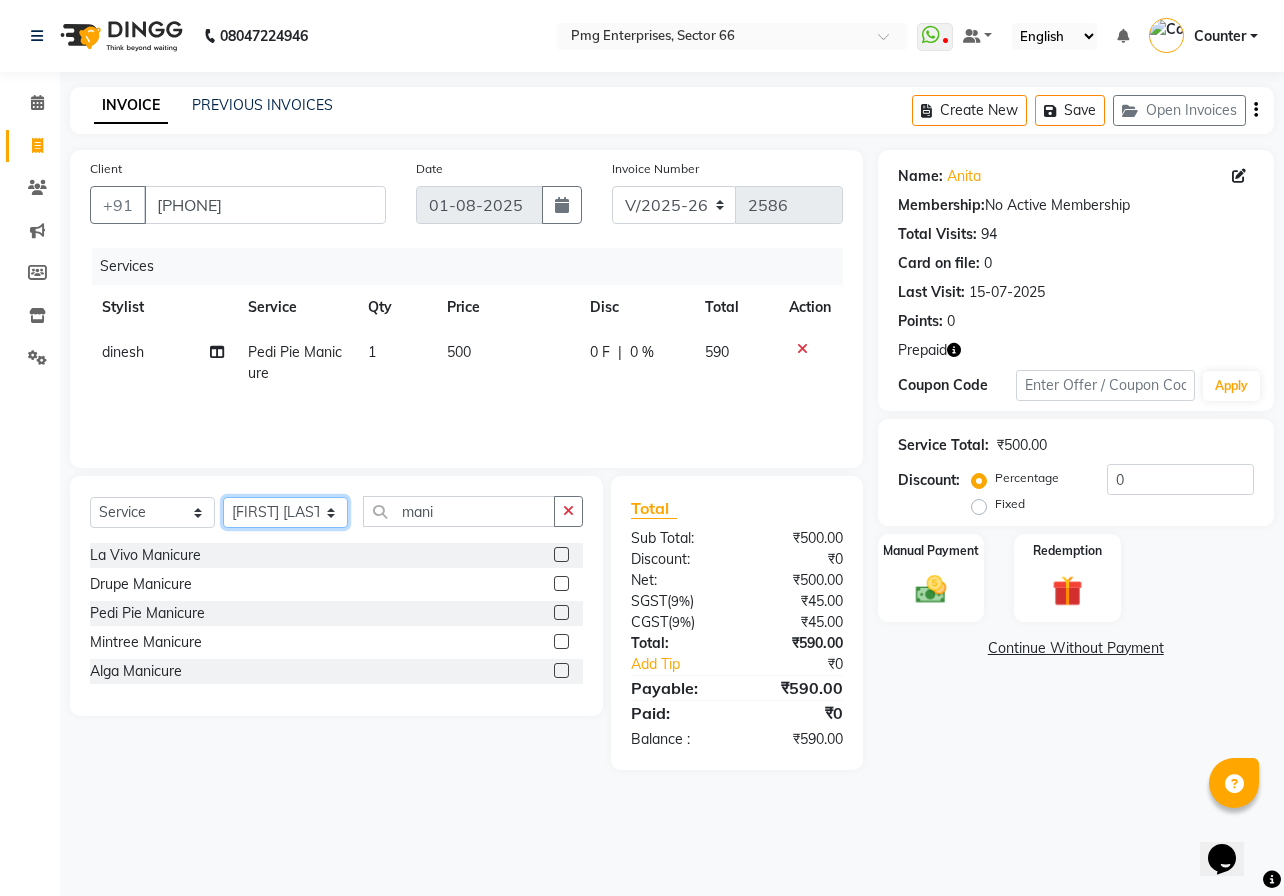 click on "Select Stylist [FIRST] [LAST] Counter [FIRST] [FIRST] [FIRST] [FIRST] [FIRST] [FIRST]" 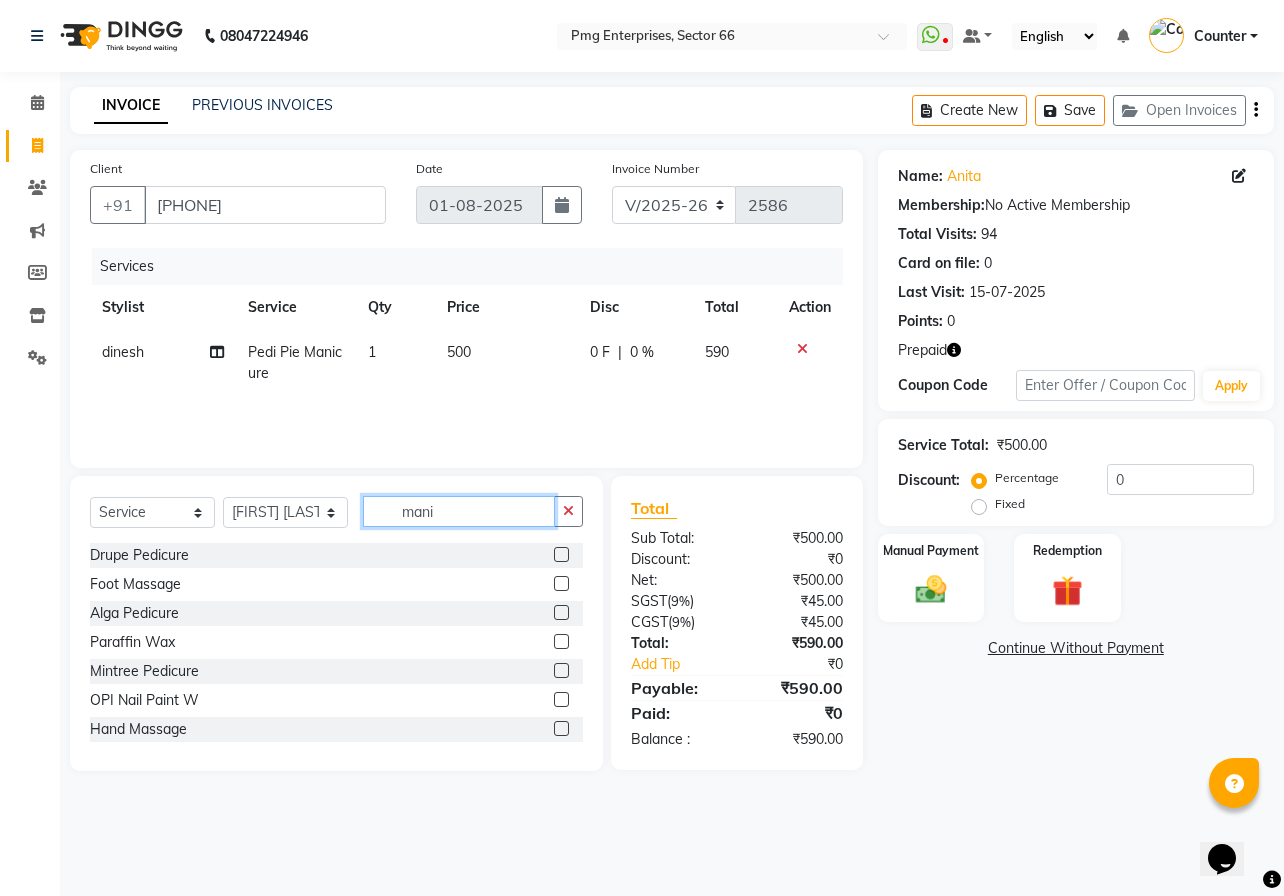 click on "mani" 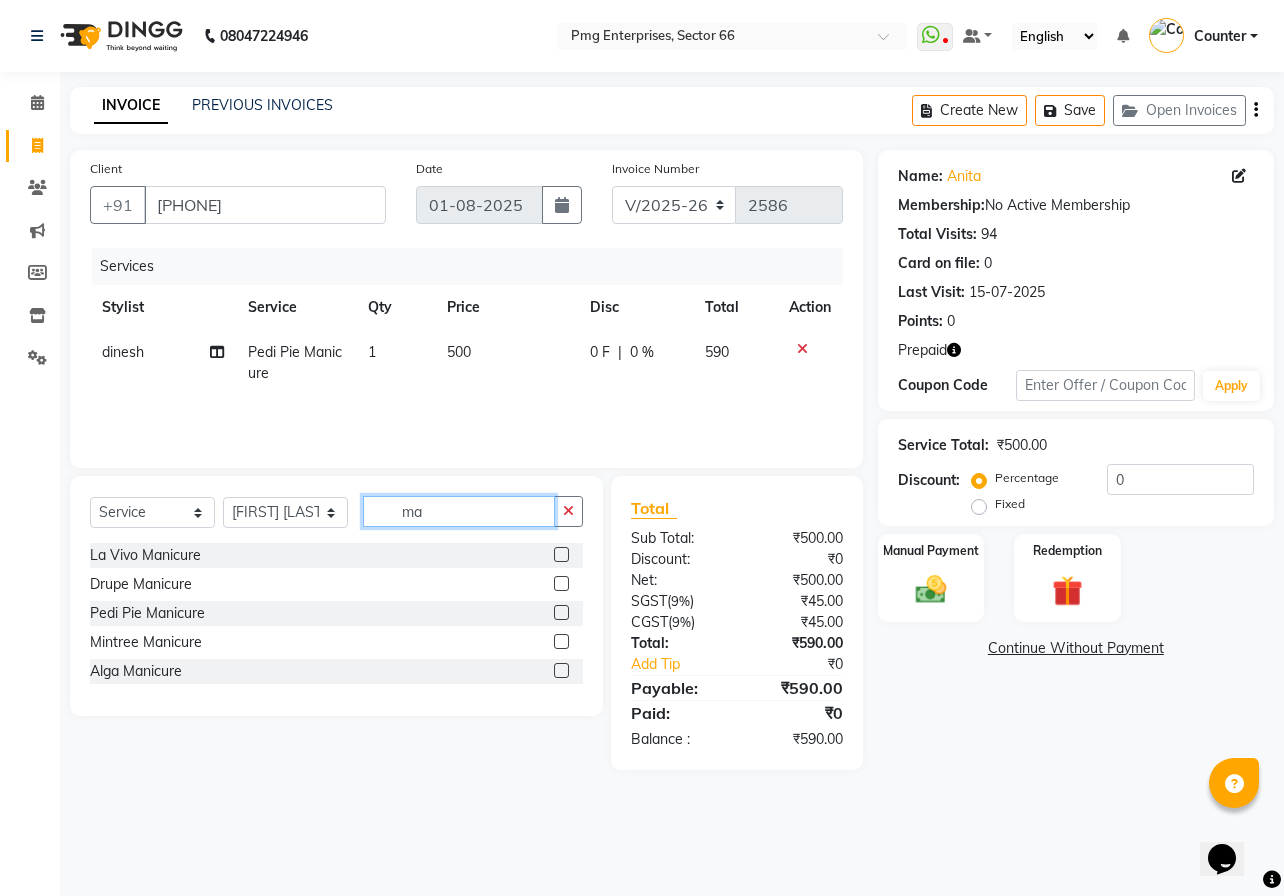 type on "m" 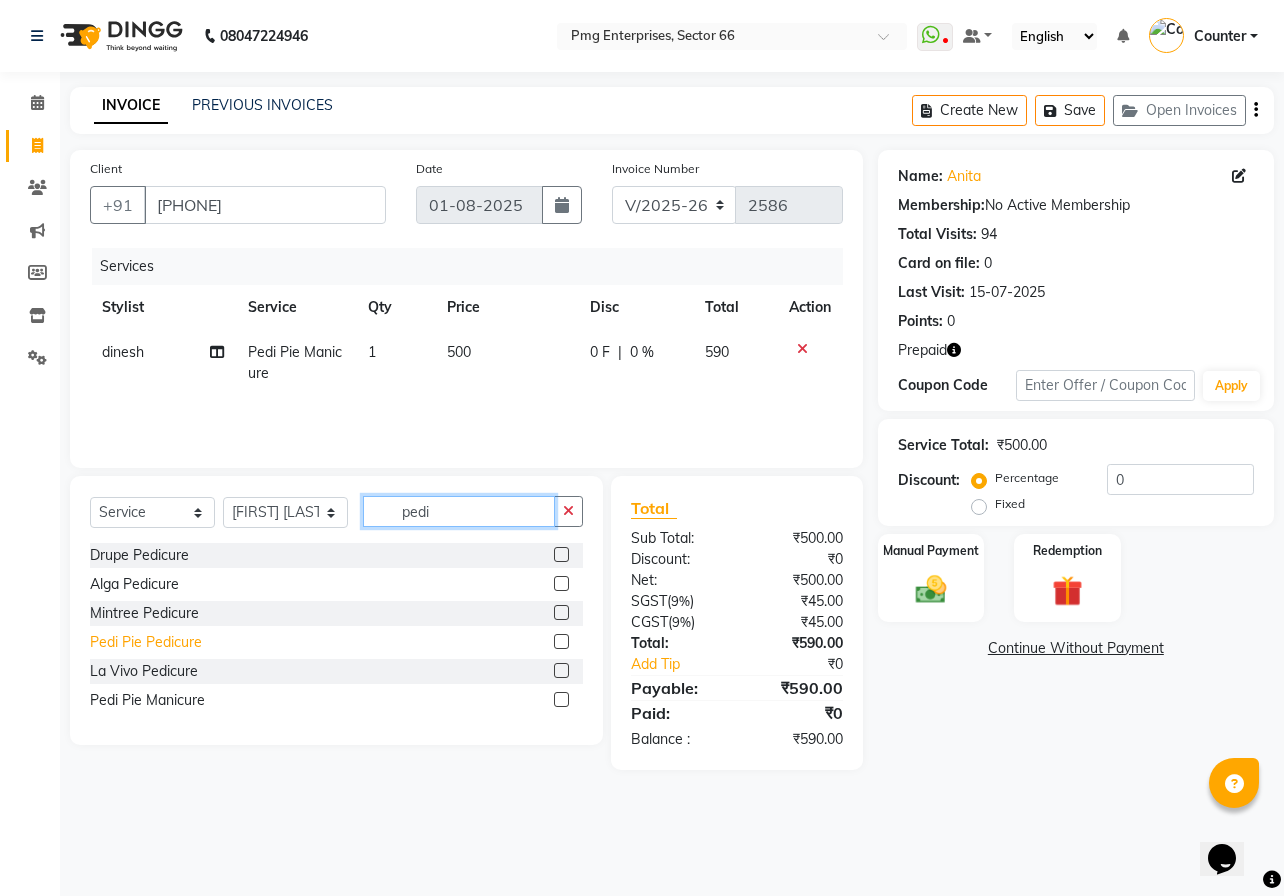 type on "pedi" 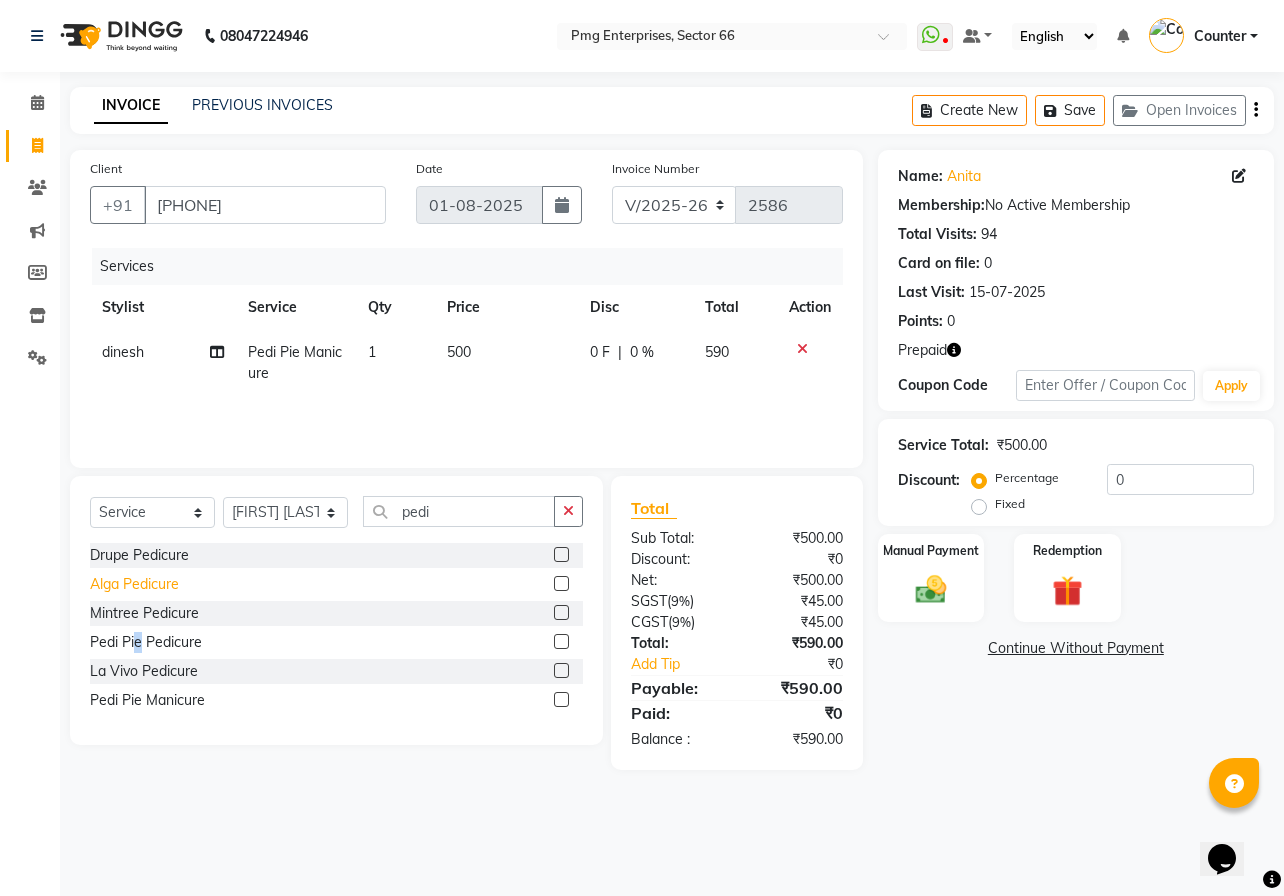 click on "Pedi Pie Pedicure" 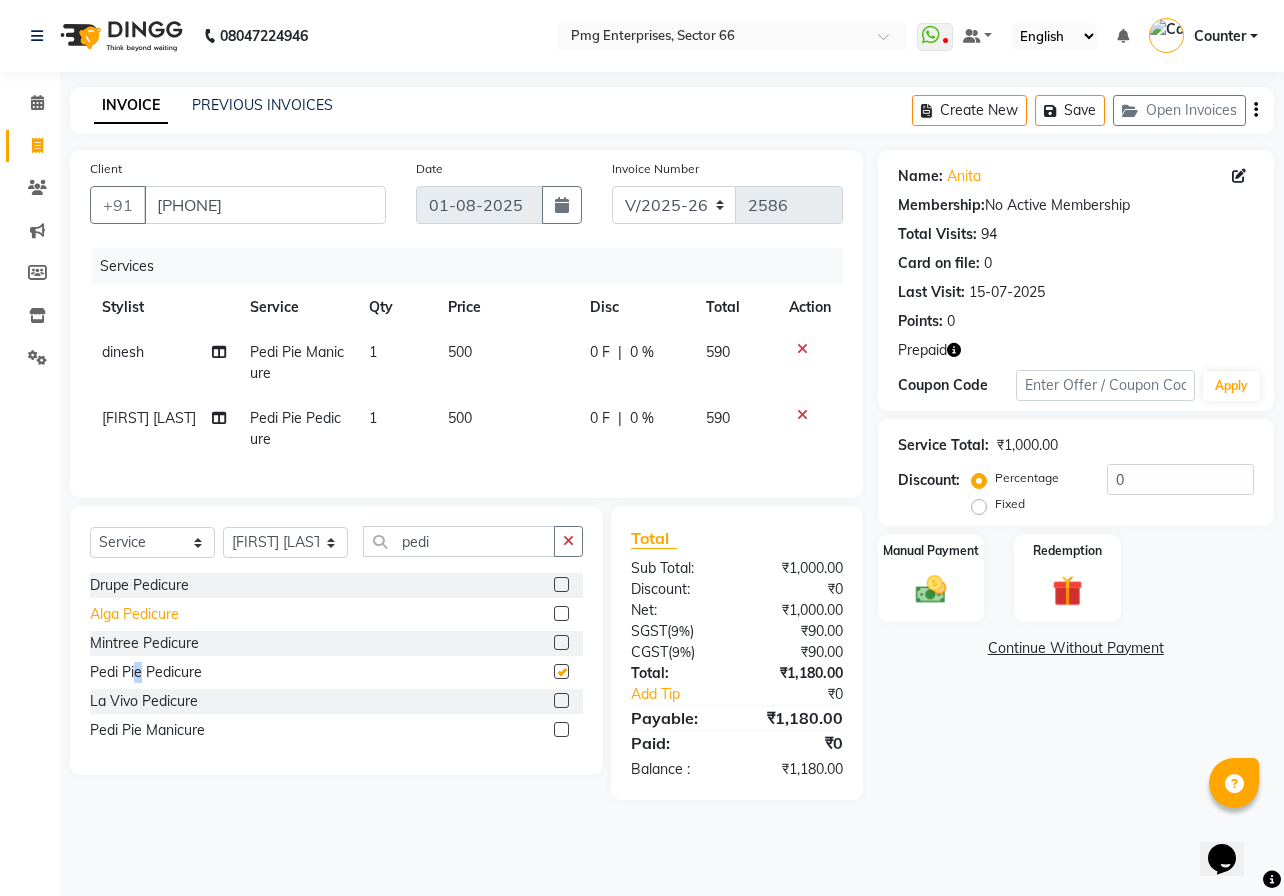 checkbox on "false" 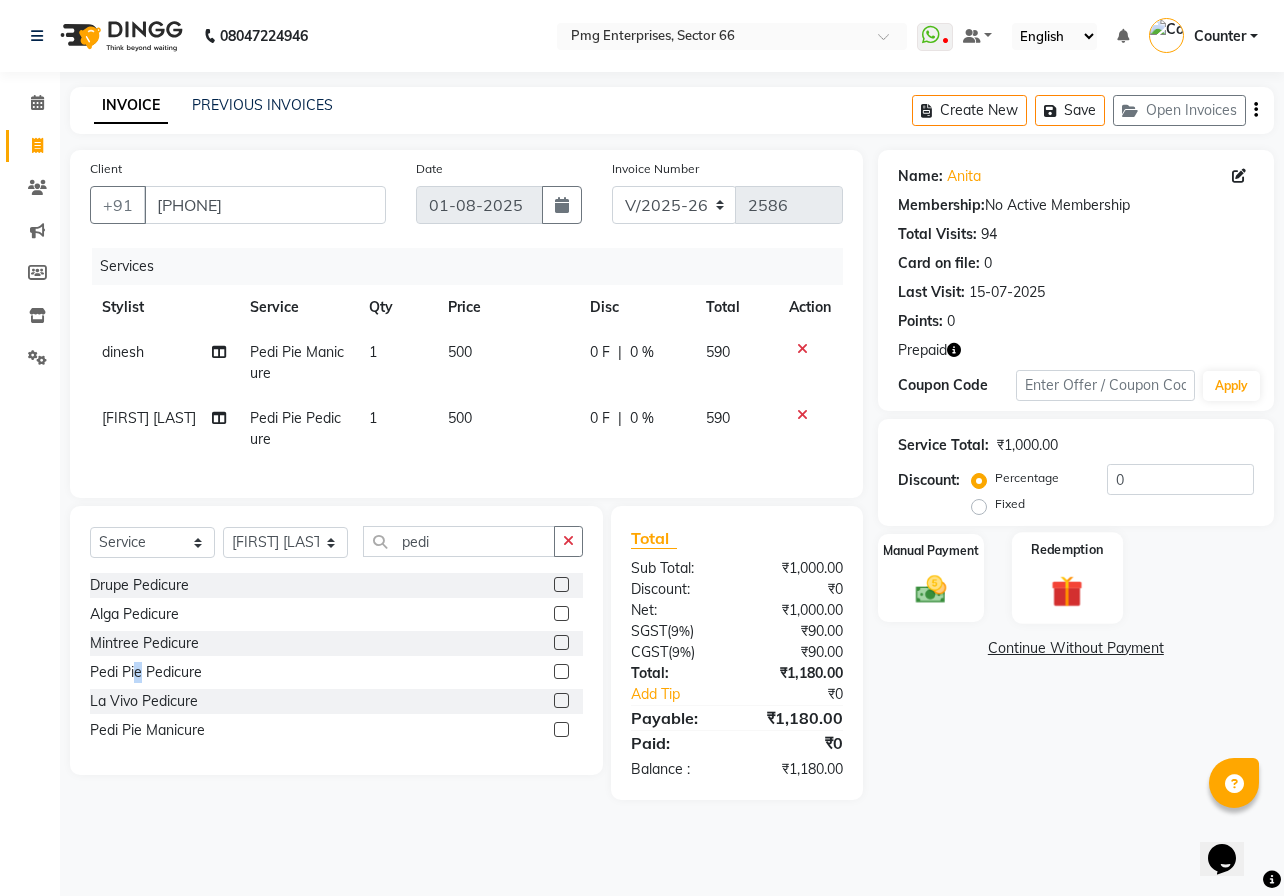 click 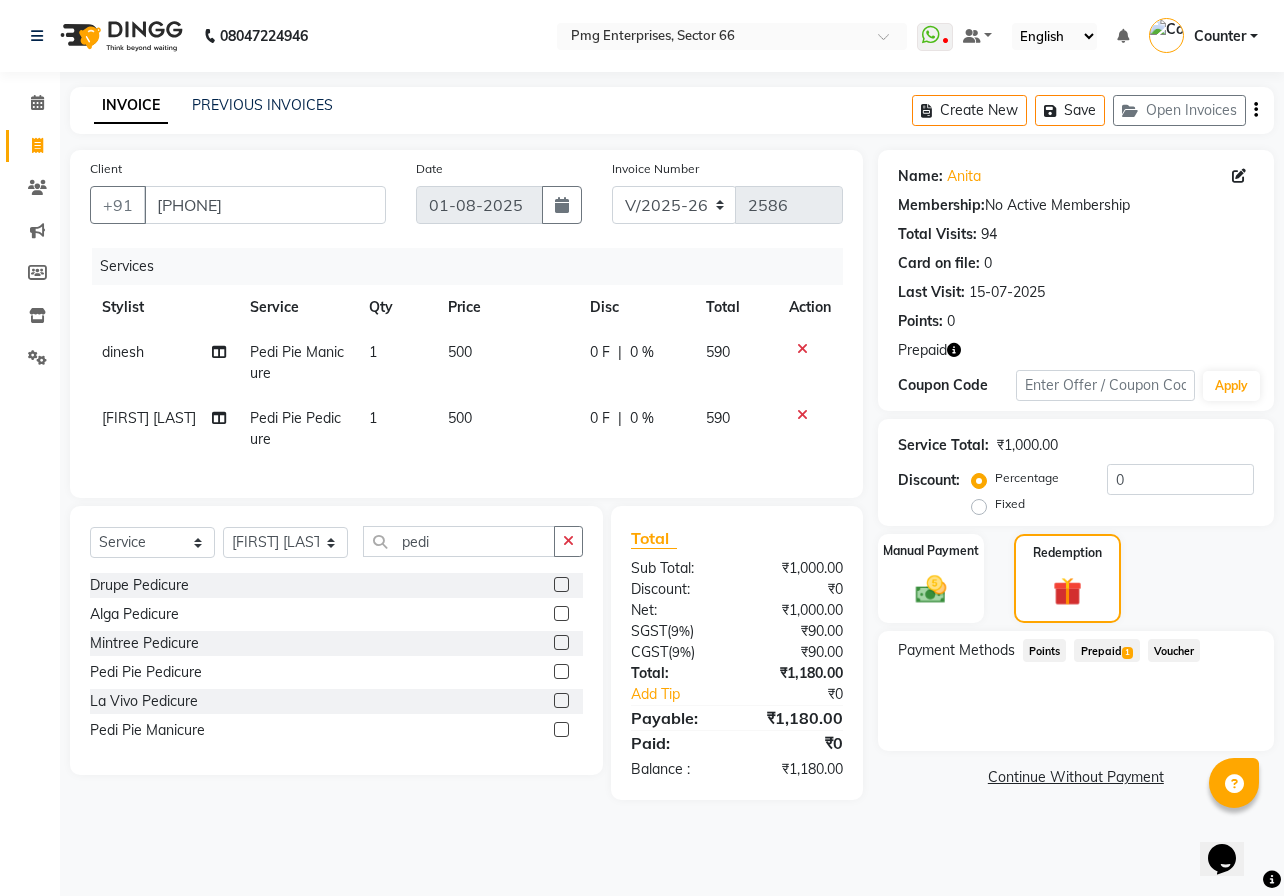 click on "Prepaid  1" 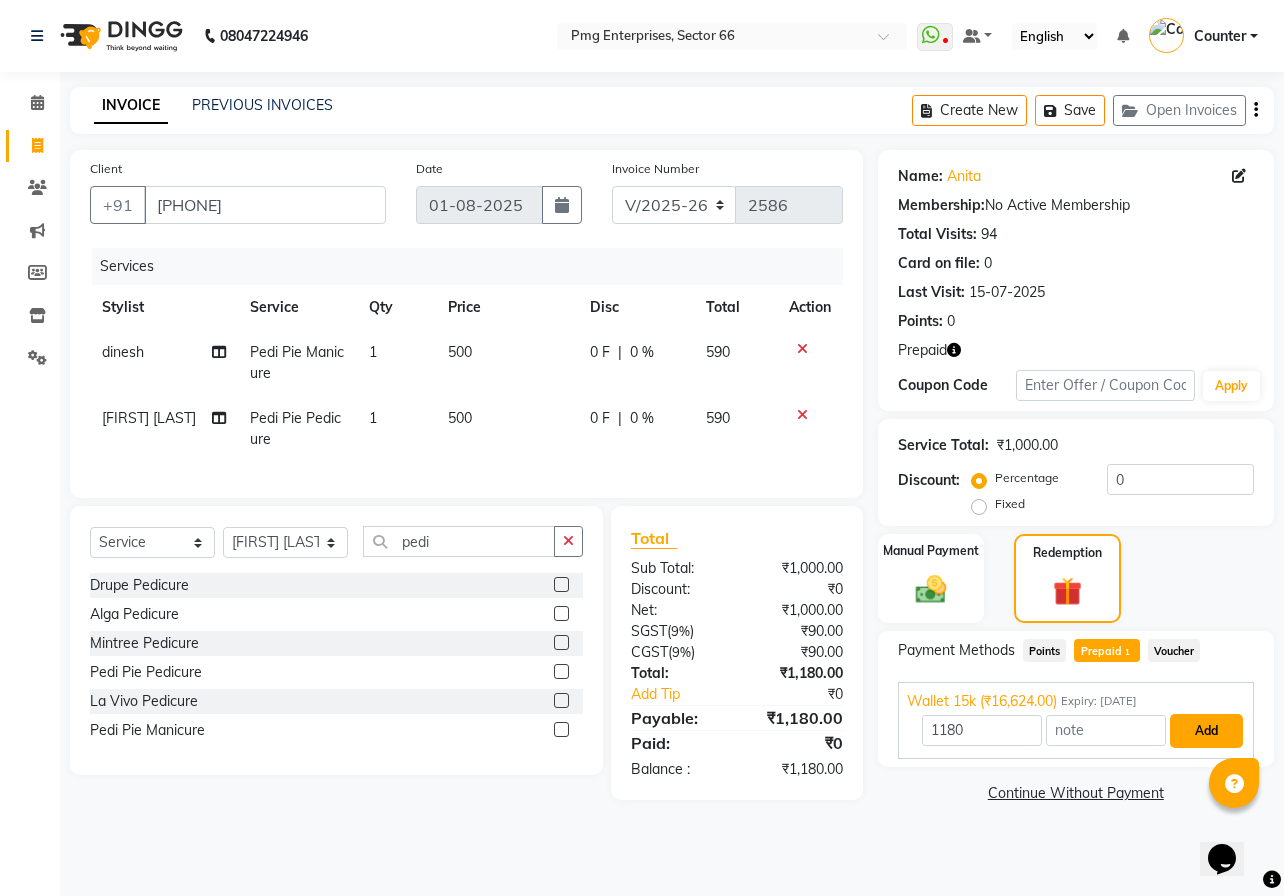 click on "Add" at bounding box center (1206, 731) 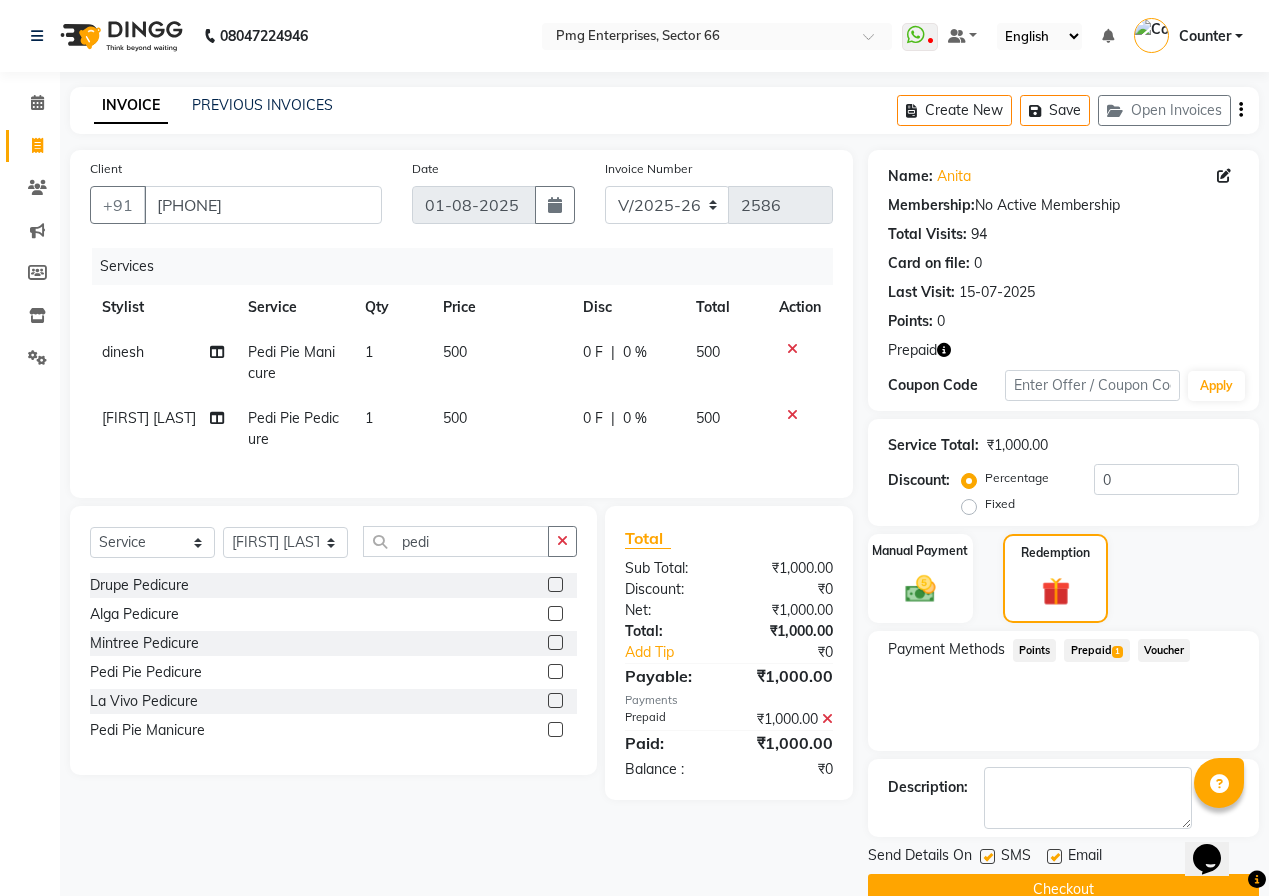 click on "Checkout" 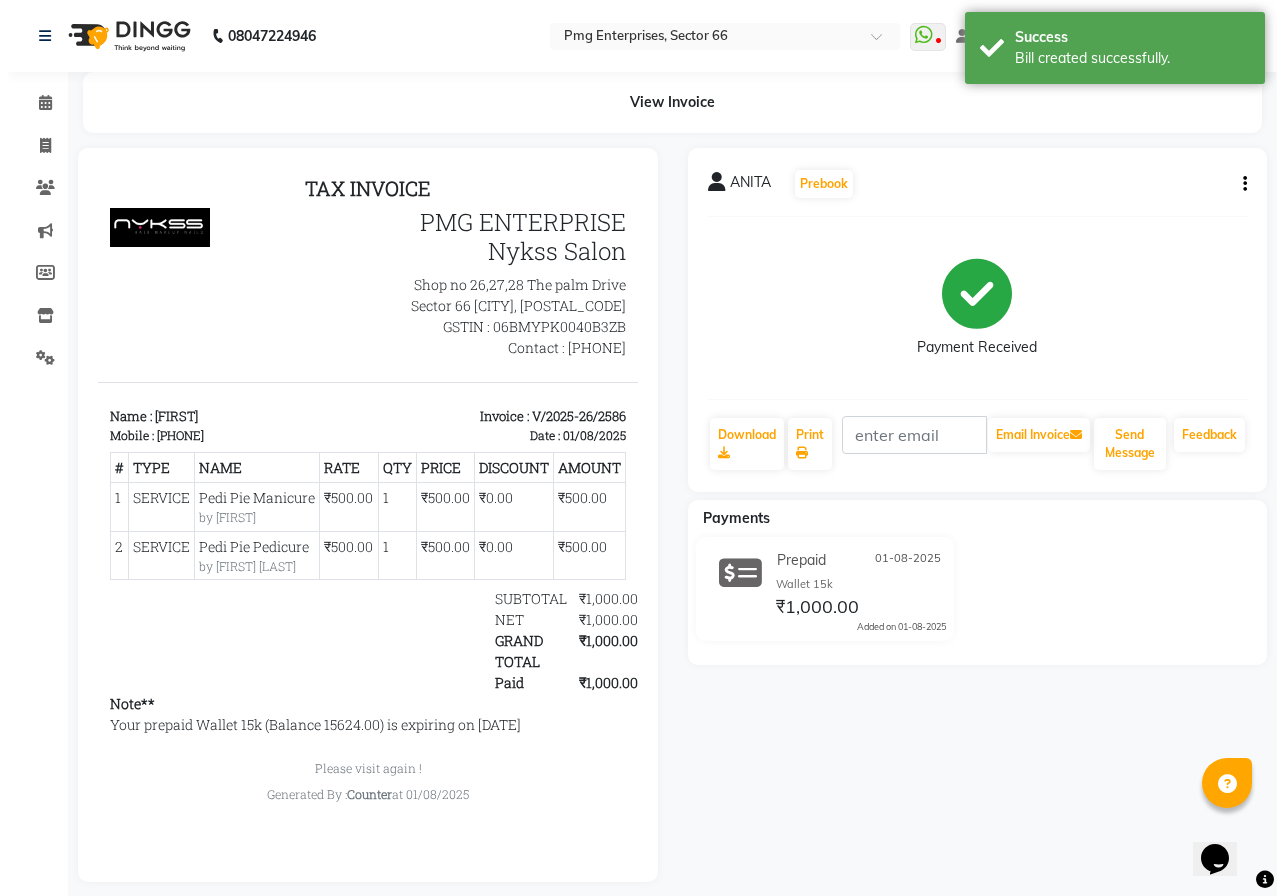 scroll, scrollTop: 0, scrollLeft: 0, axis: both 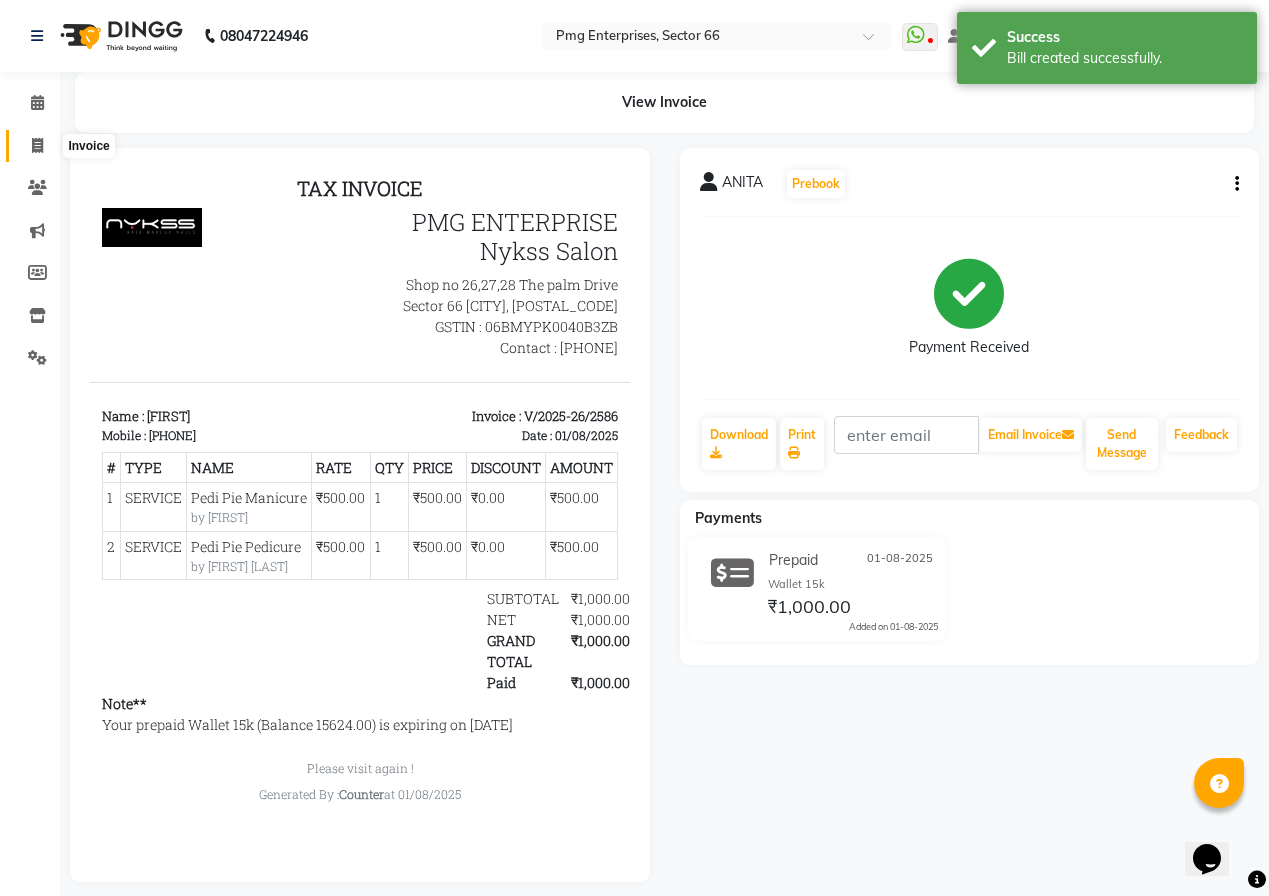 click 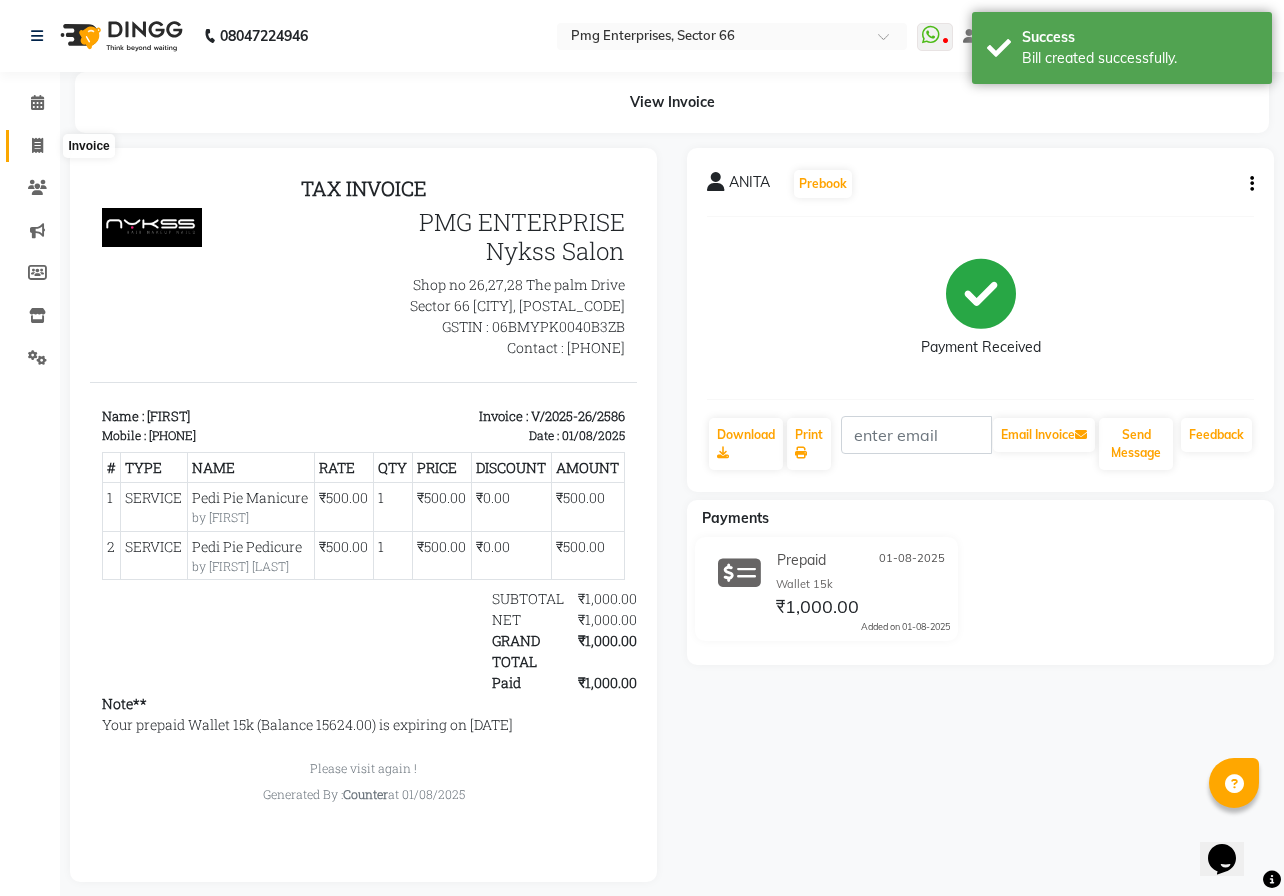 select on "889" 